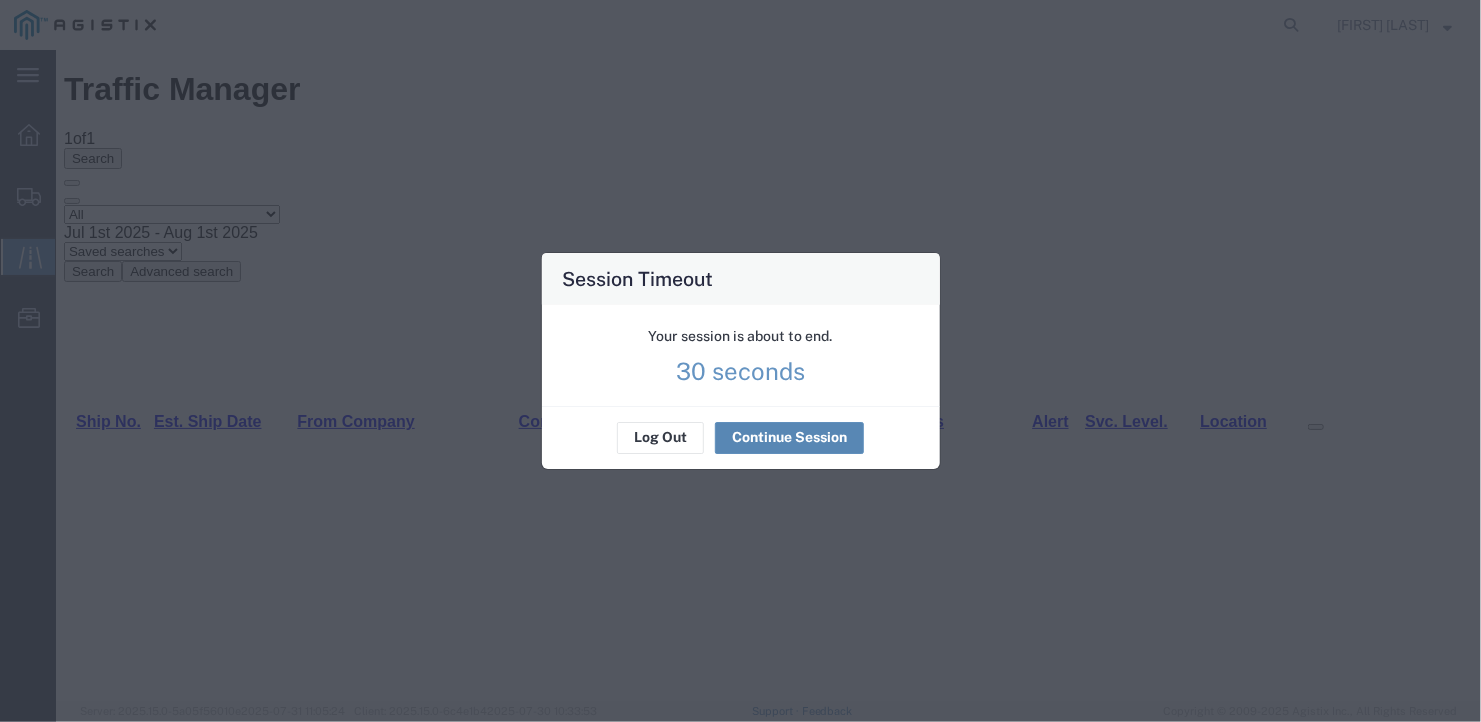 scroll, scrollTop: 0, scrollLeft: 0, axis: both 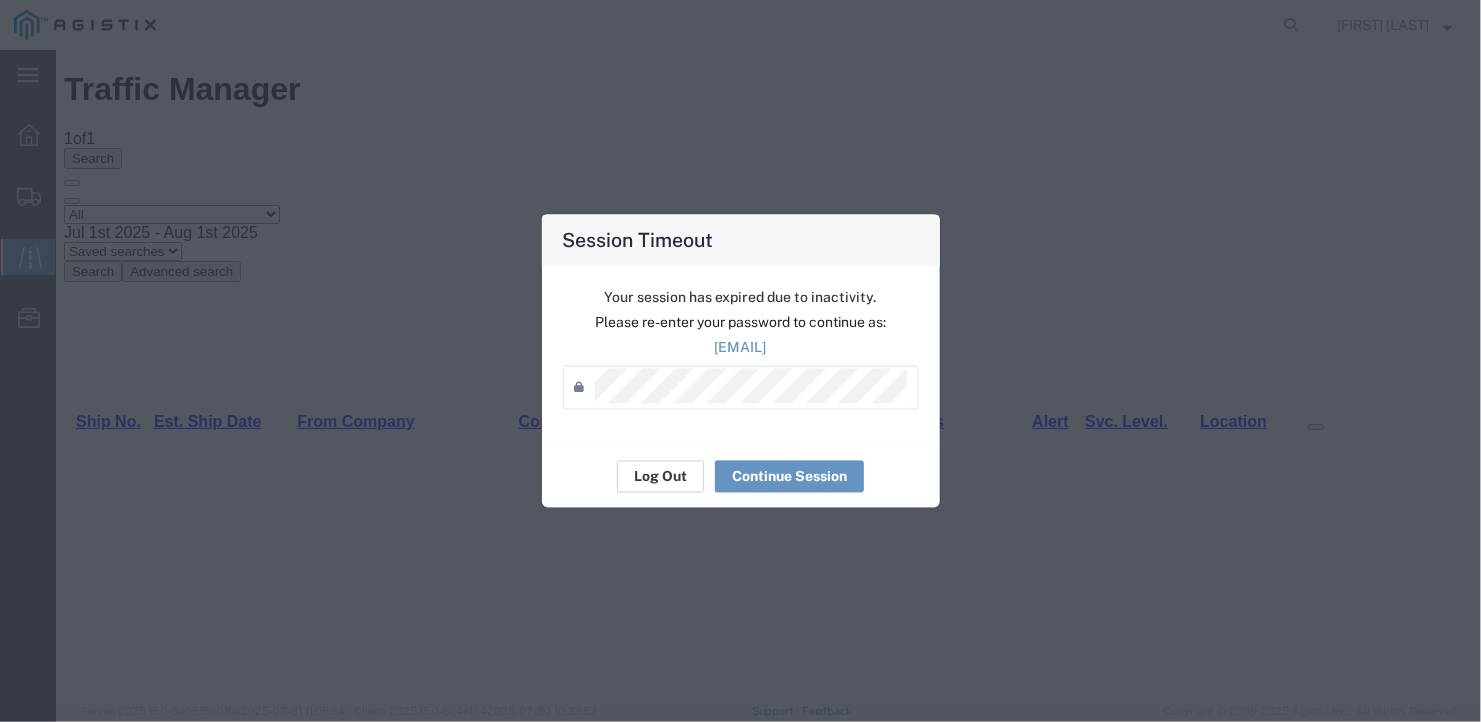 click on "Log Out" 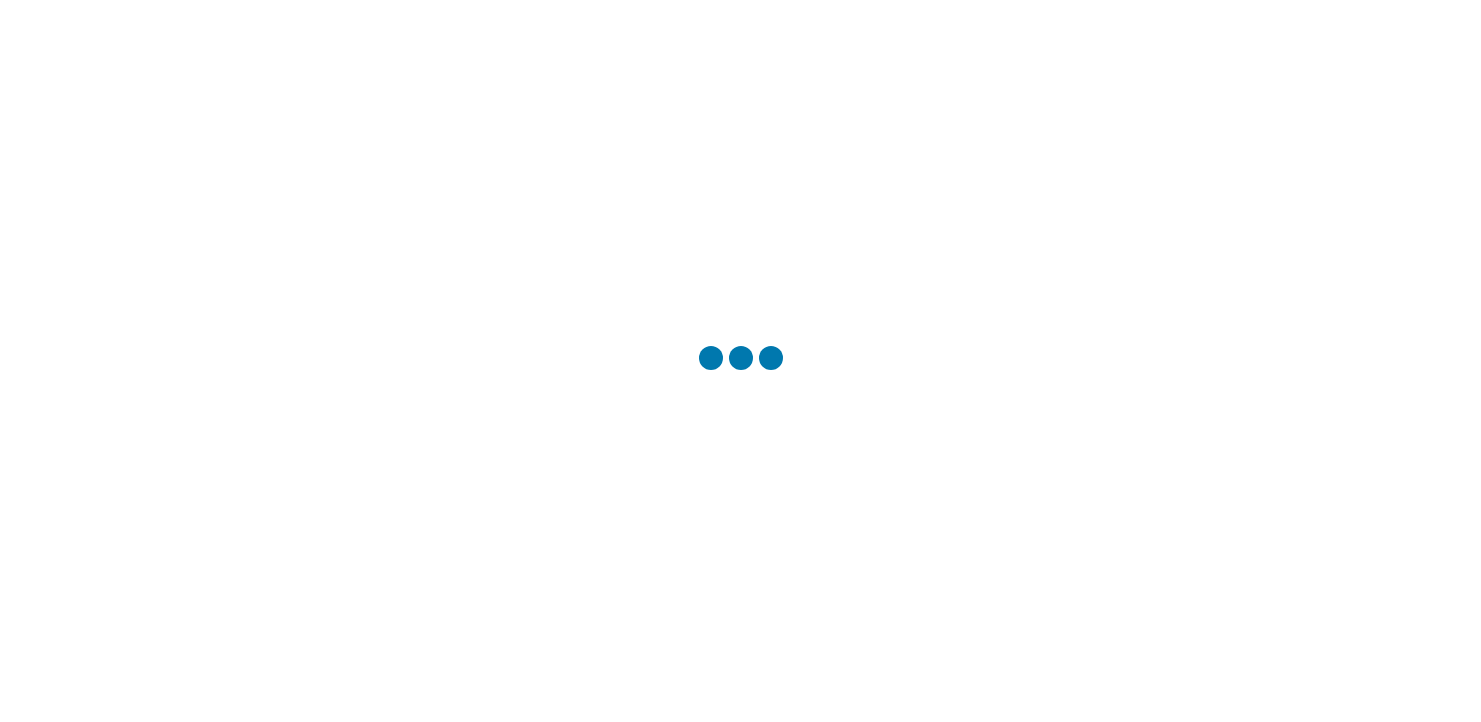 scroll, scrollTop: 0, scrollLeft: 0, axis: both 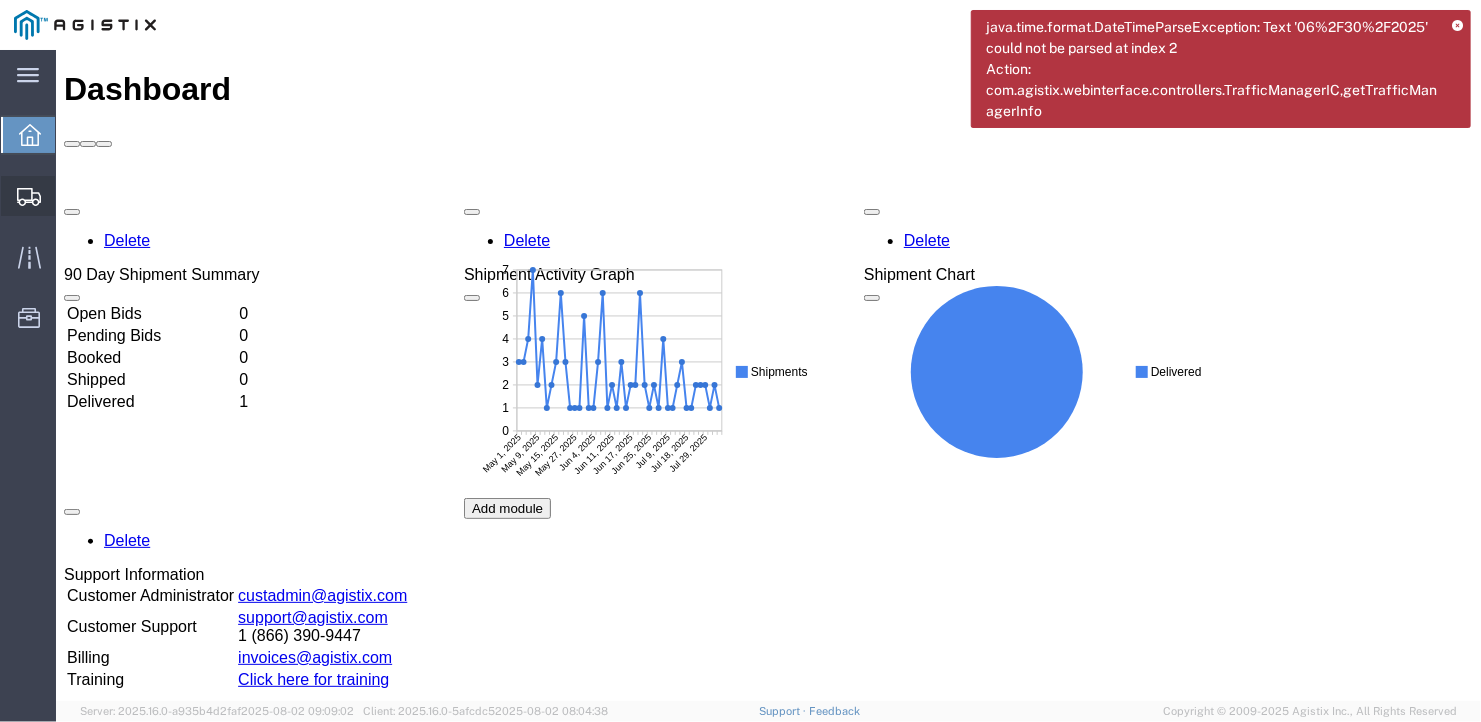 click on "Create Shipment" 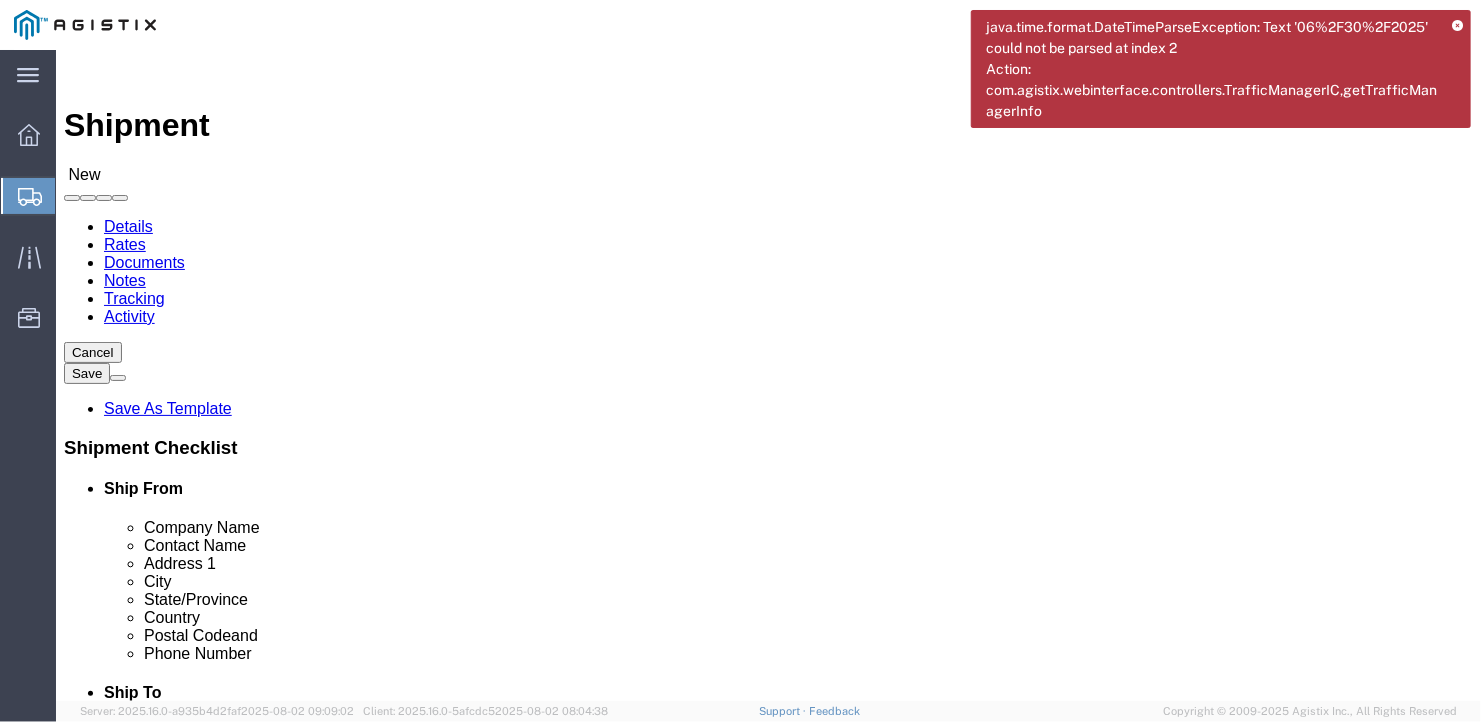 select 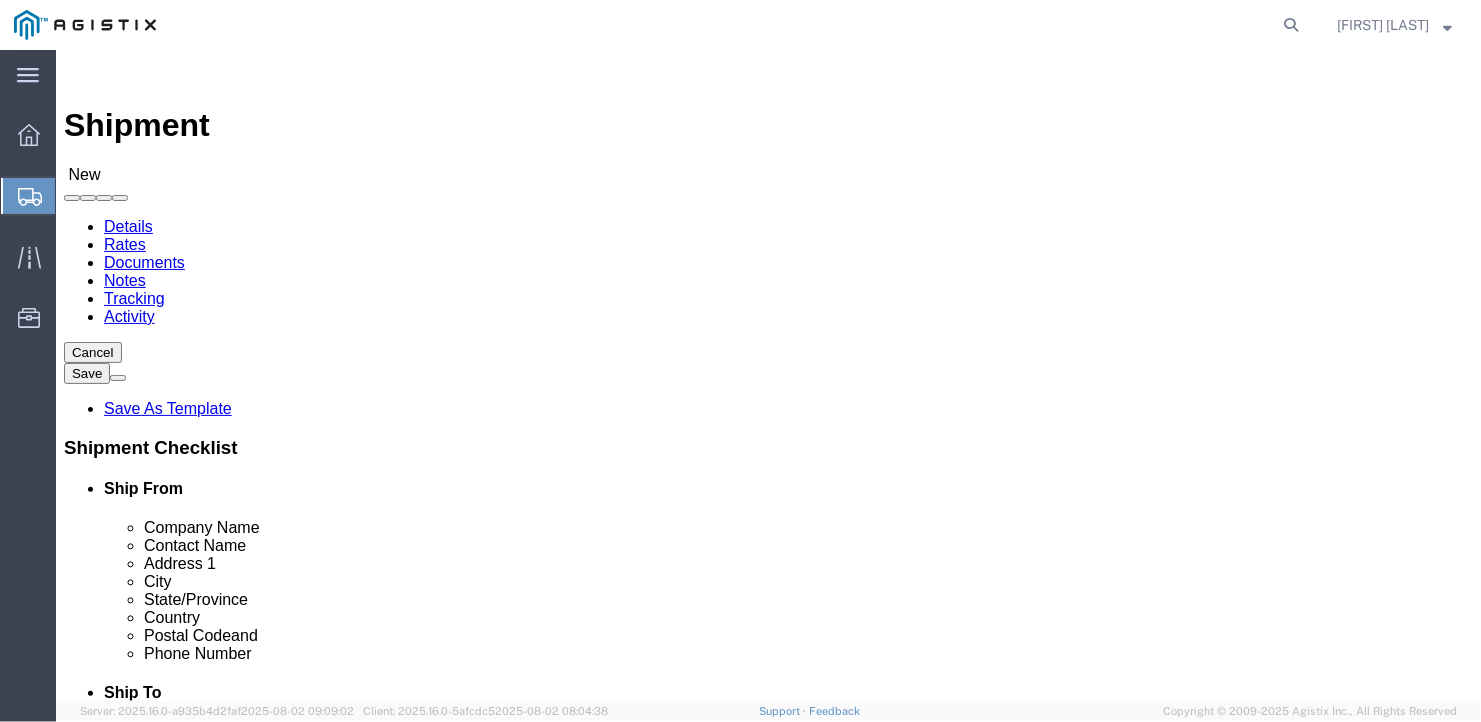 click on "Select General Dynamics Bath Iron Works" 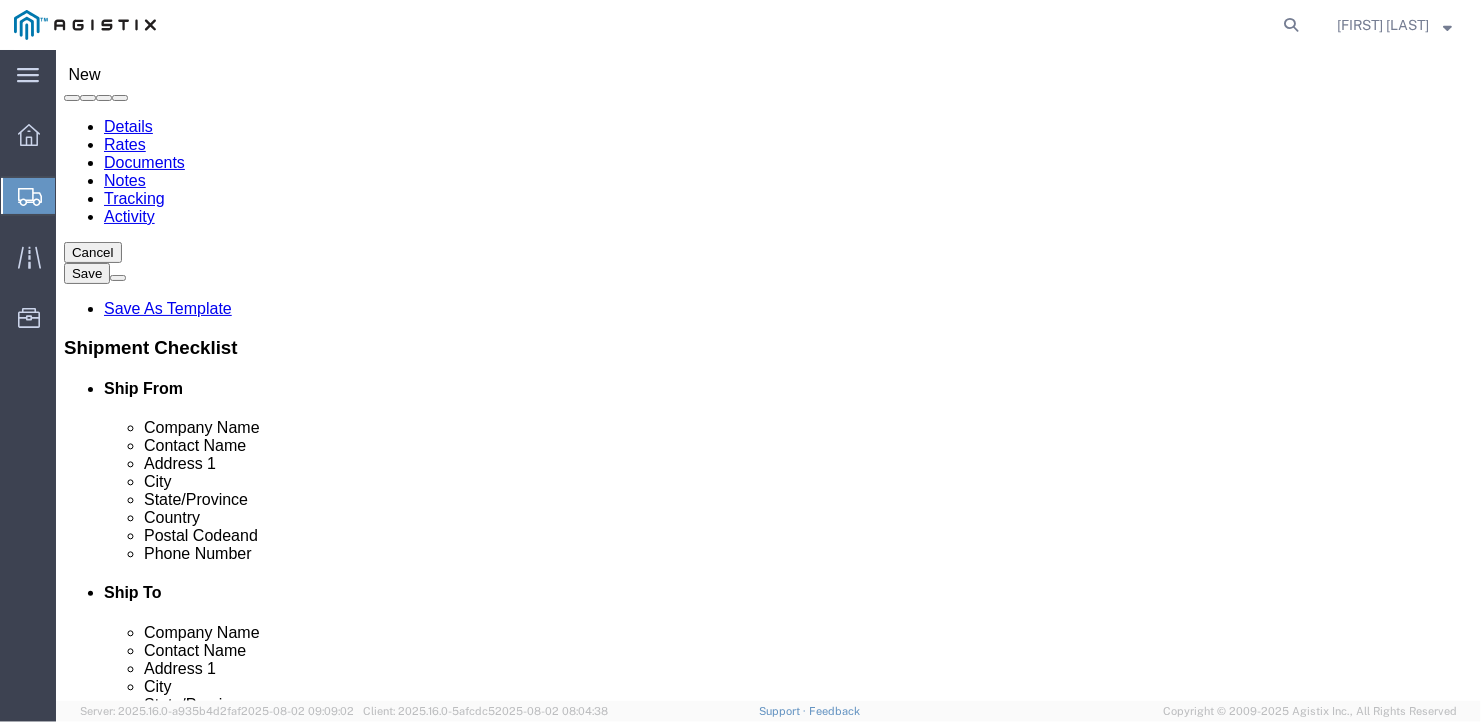 scroll, scrollTop: 200, scrollLeft: 0, axis: vertical 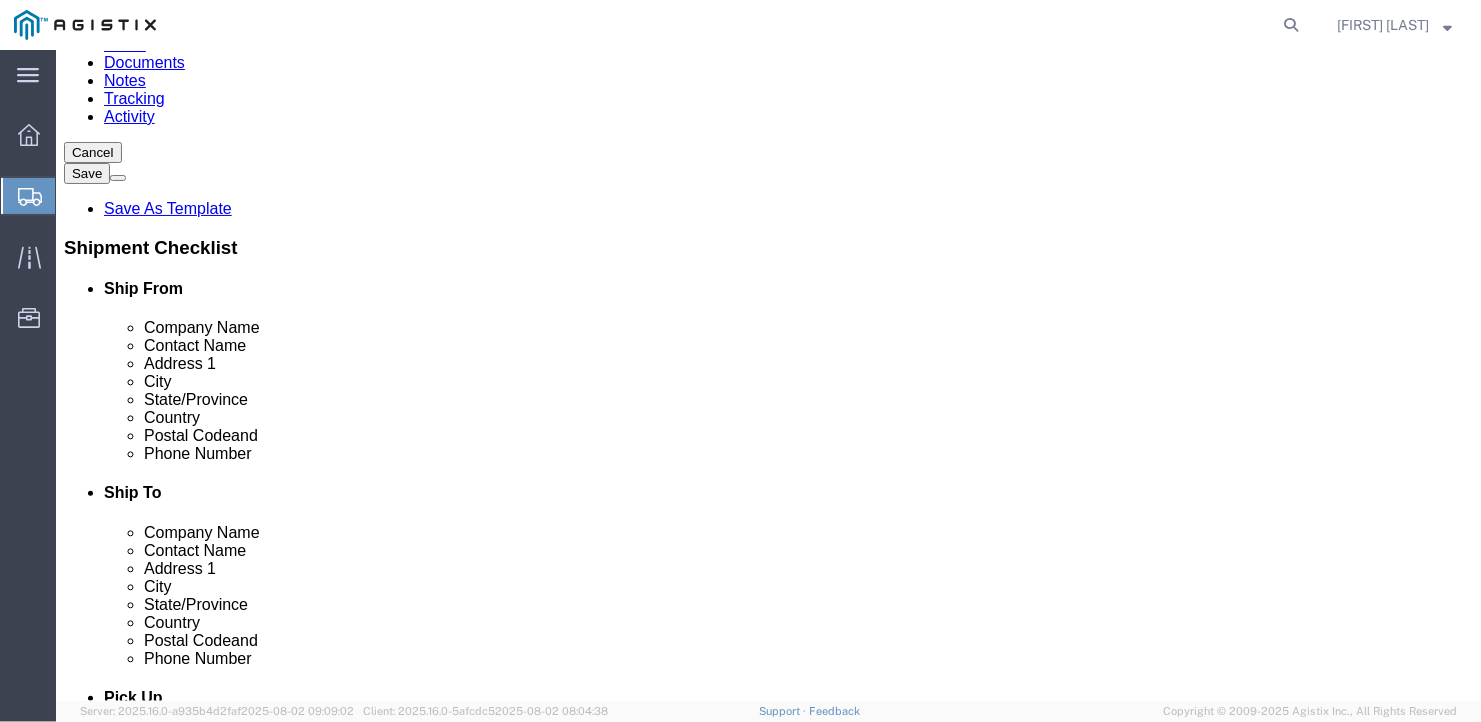 click 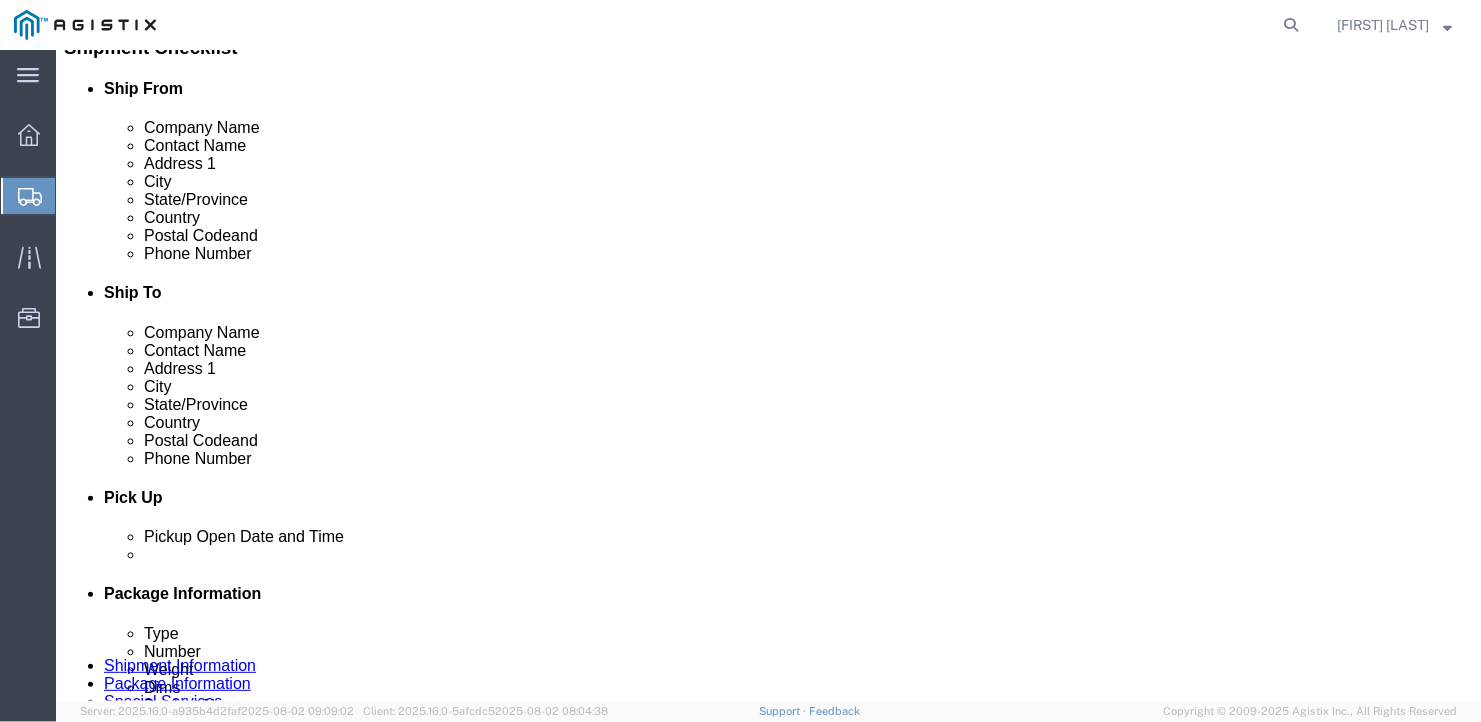 click 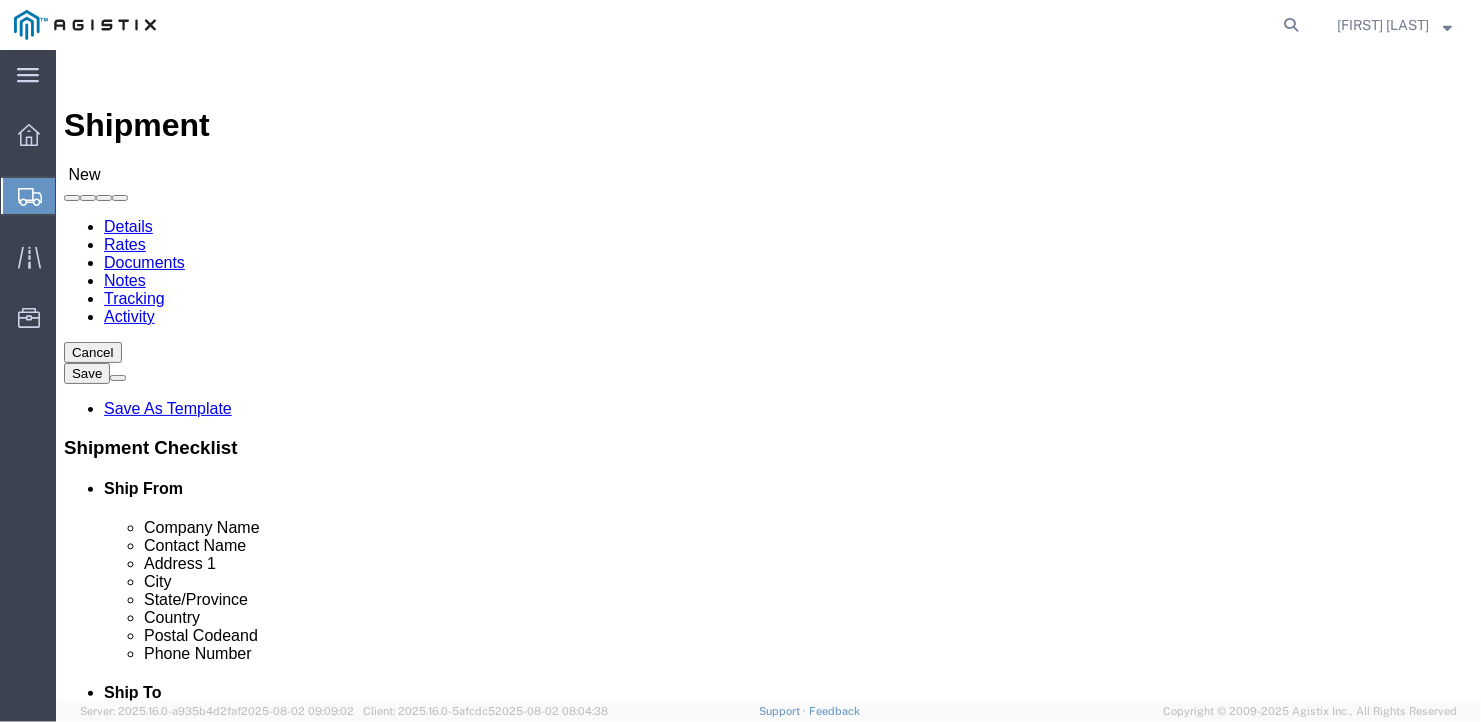 type on "[PHONE]" 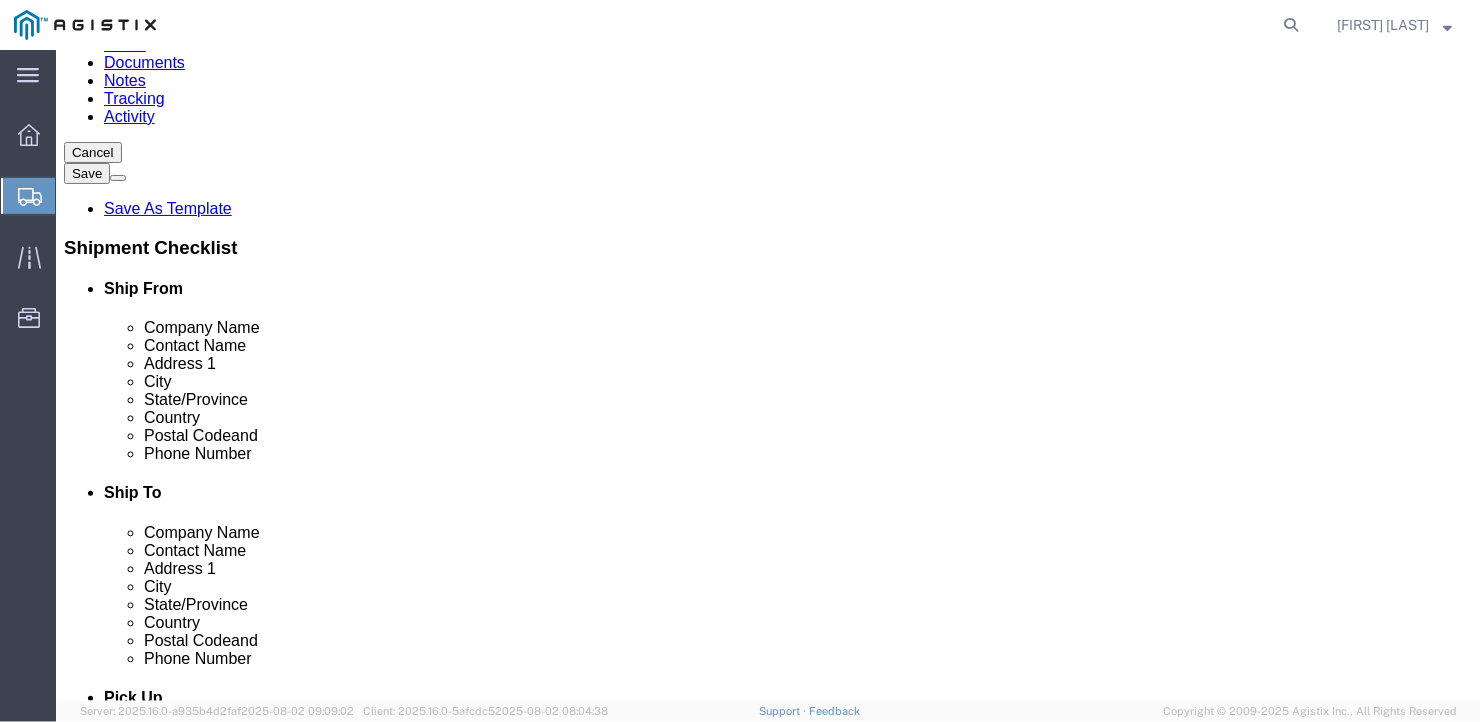 scroll, scrollTop: 300, scrollLeft: 0, axis: vertical 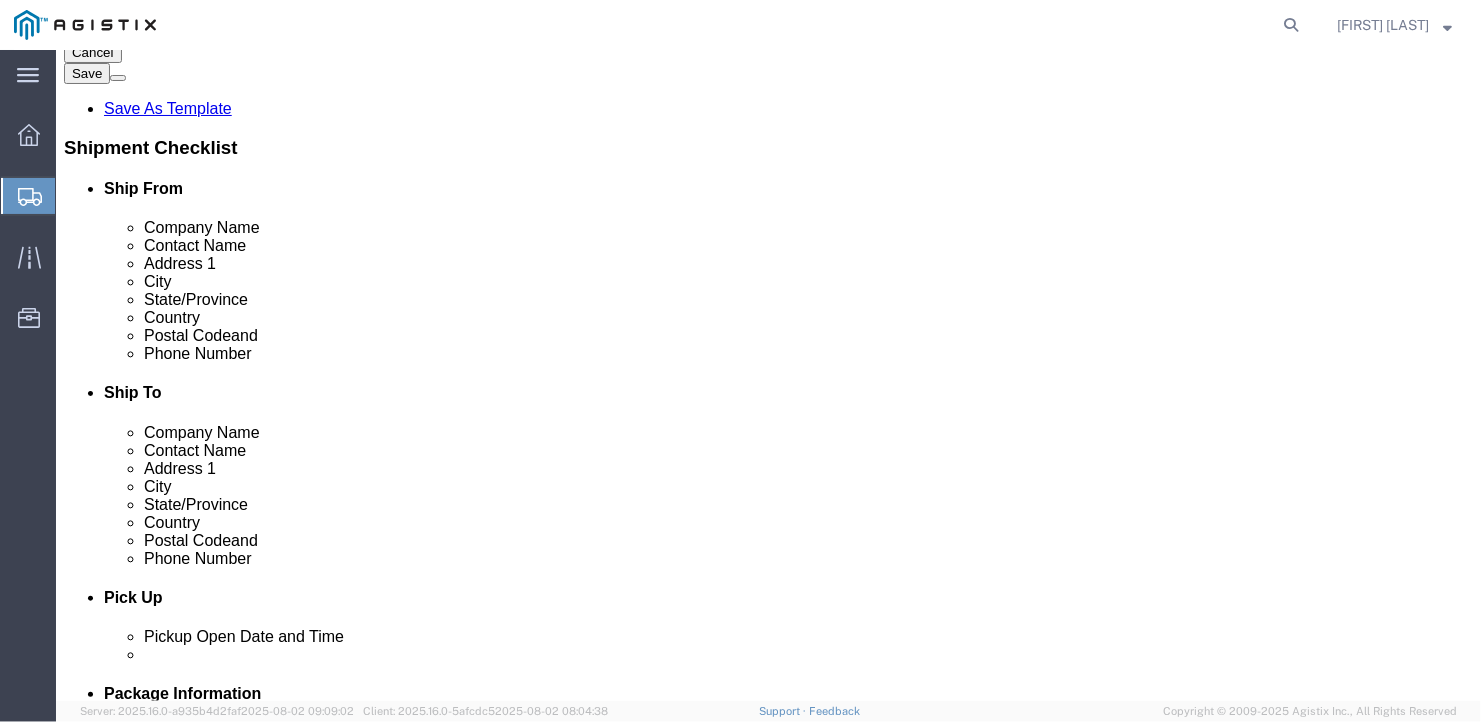 click 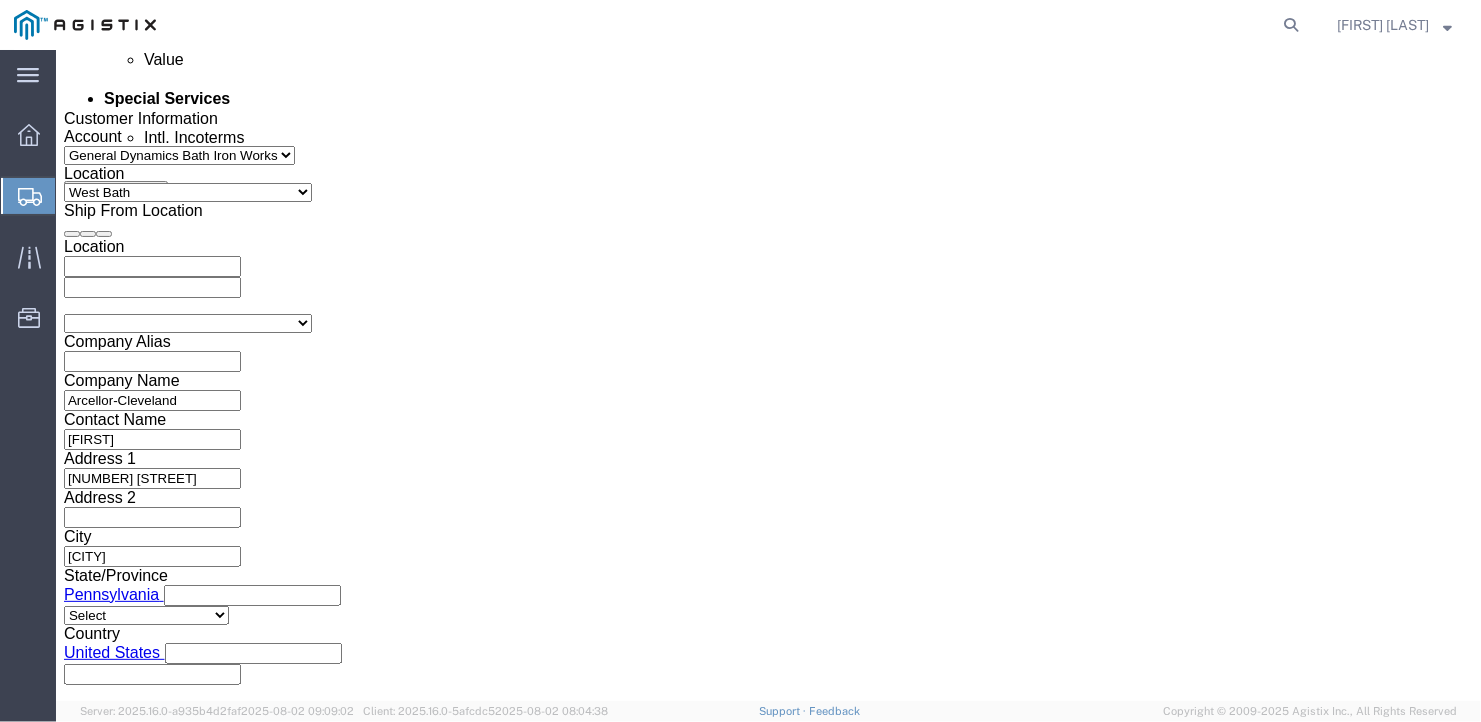 scroll, scrollTop: 1389, scrollLeft: 0, axis: vertical 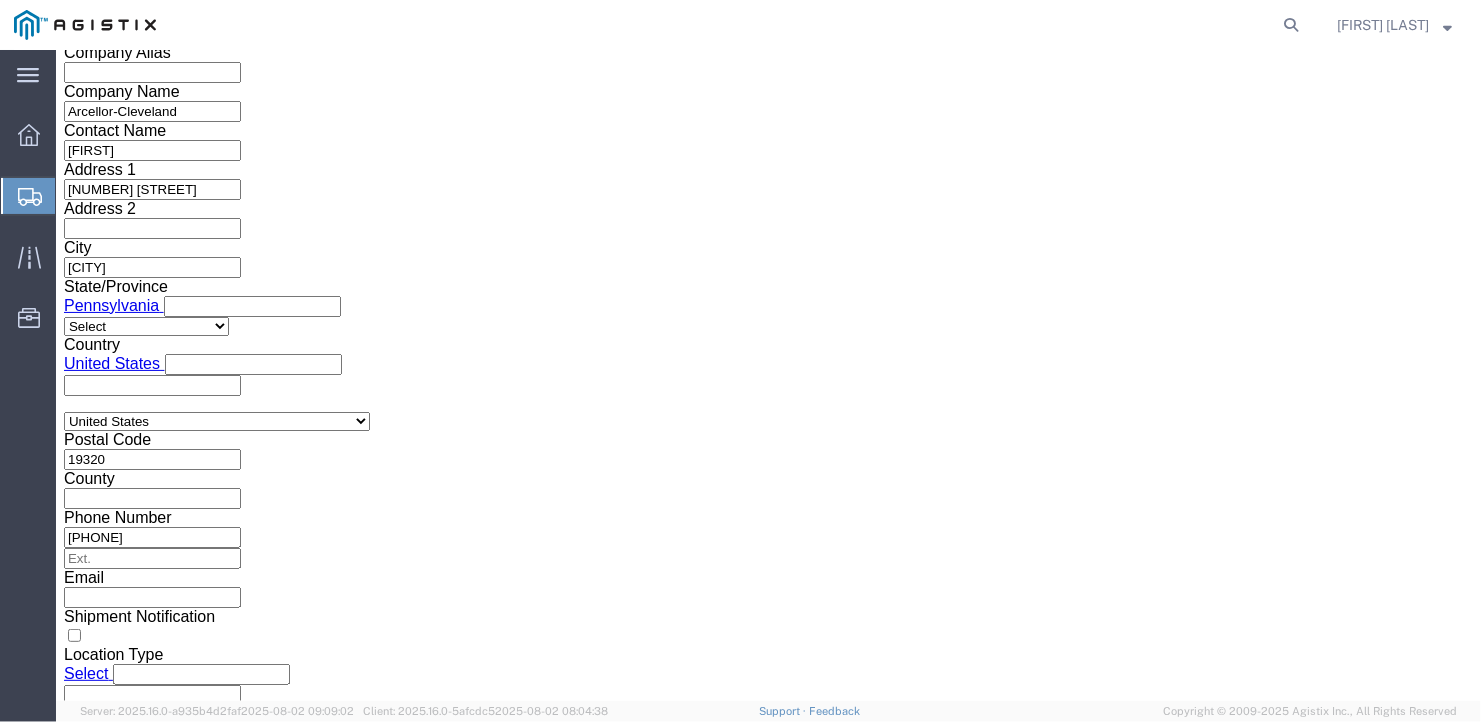 click on "Select Air Less than Truckload Multi-Leg Ocean Freight Rail Small Parcel Truckload" 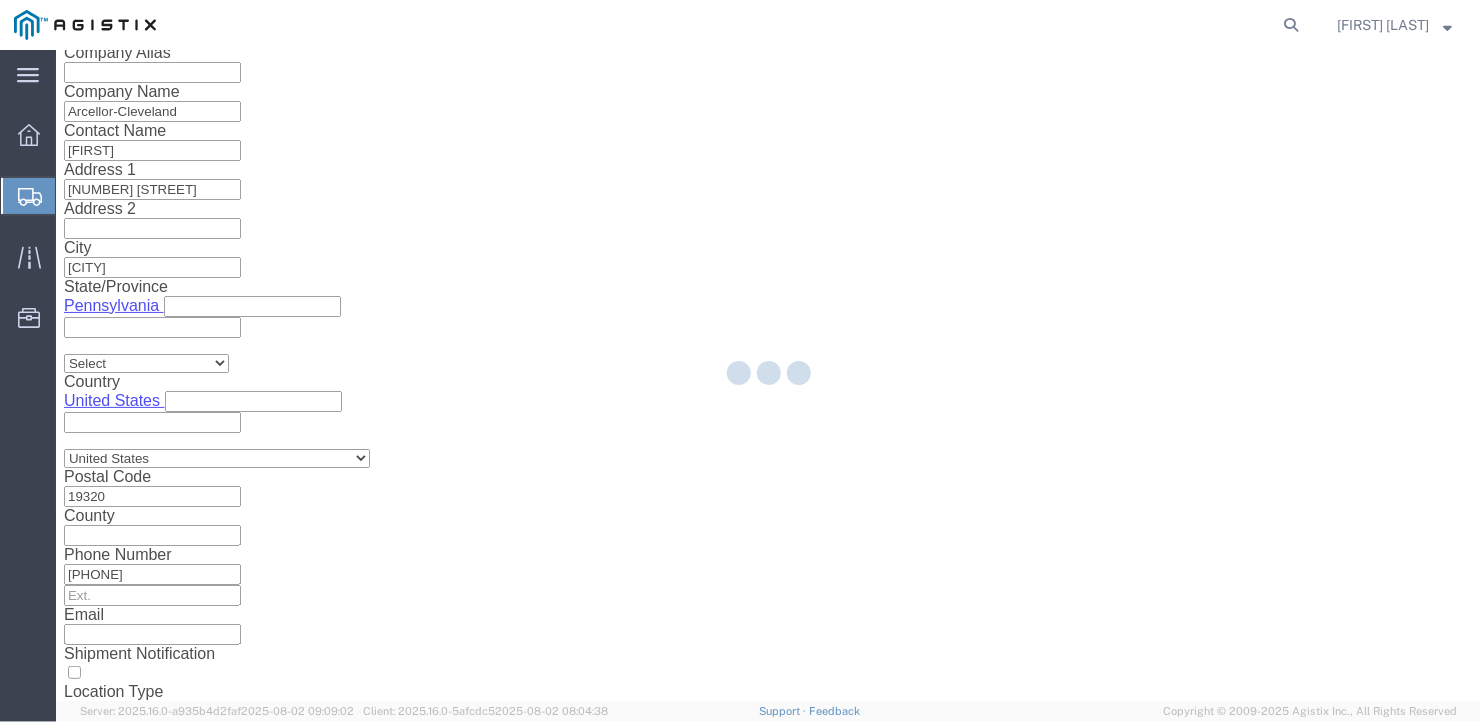 scroll, scrollTop: 23, scrollLeft: 0, axis: vertical 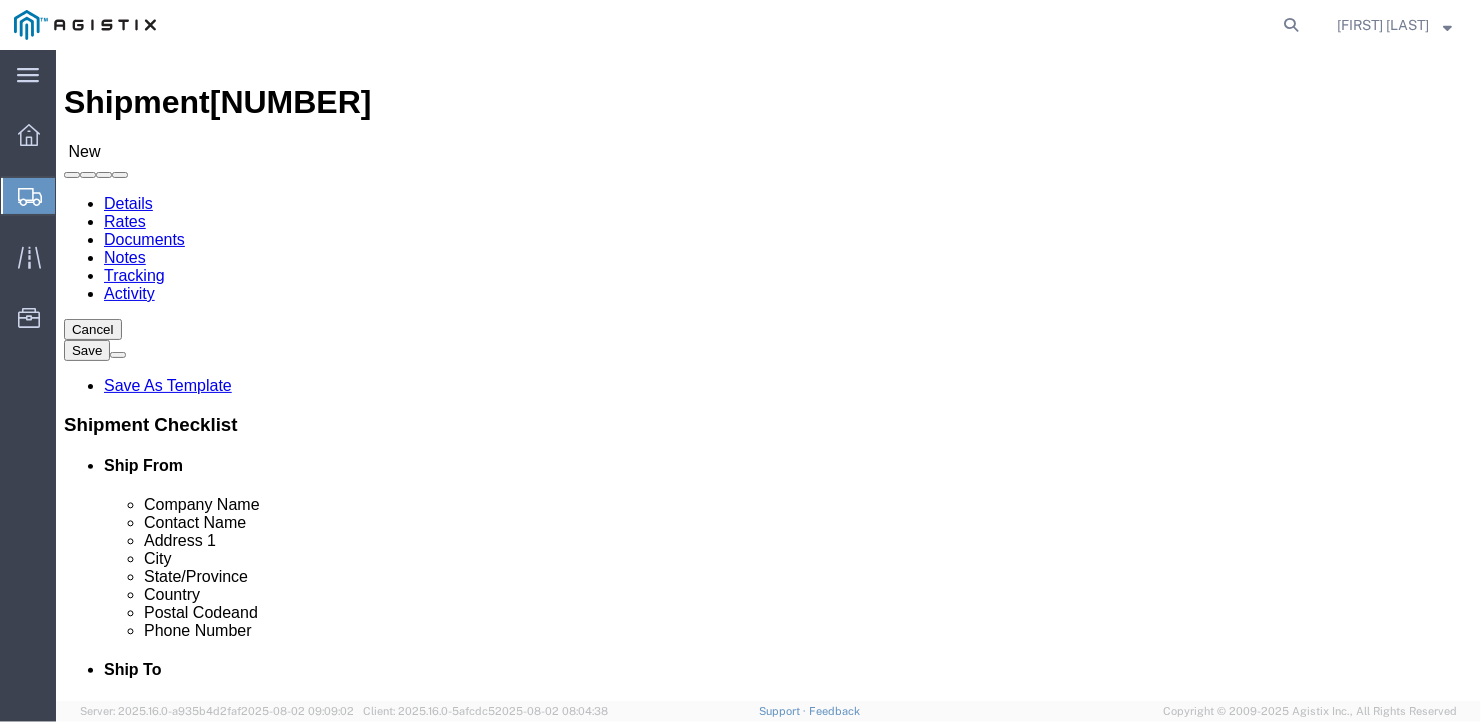 click on "Select Bale(s) Basket(s) Bolt(s) Bottle(s) Buckets Bulk Bundle(s) Can(s) Cardboard Box(es) Carton(s) Case(s) Cask(s) Crate(s) Crating Bid Required Cylinder(s) Drum(s) (Fiberboard) Drum(s) (Metal) Drum(s) (Plastic) Large Box Loose Agricultrural Product Medium Box Naked Cargo (UnPackaged) PAK Pail(s) Pallet(s) Oversized (Not Stackable) Pallet(s) Oversized (Stackable) Pallet(s) Standard (Not Stackable) Pallet(s) Standard (Stackable) Rack Roll(s) Skid(s) Slipsheet Small Box Tube Vendor Packaging Your Packaging" 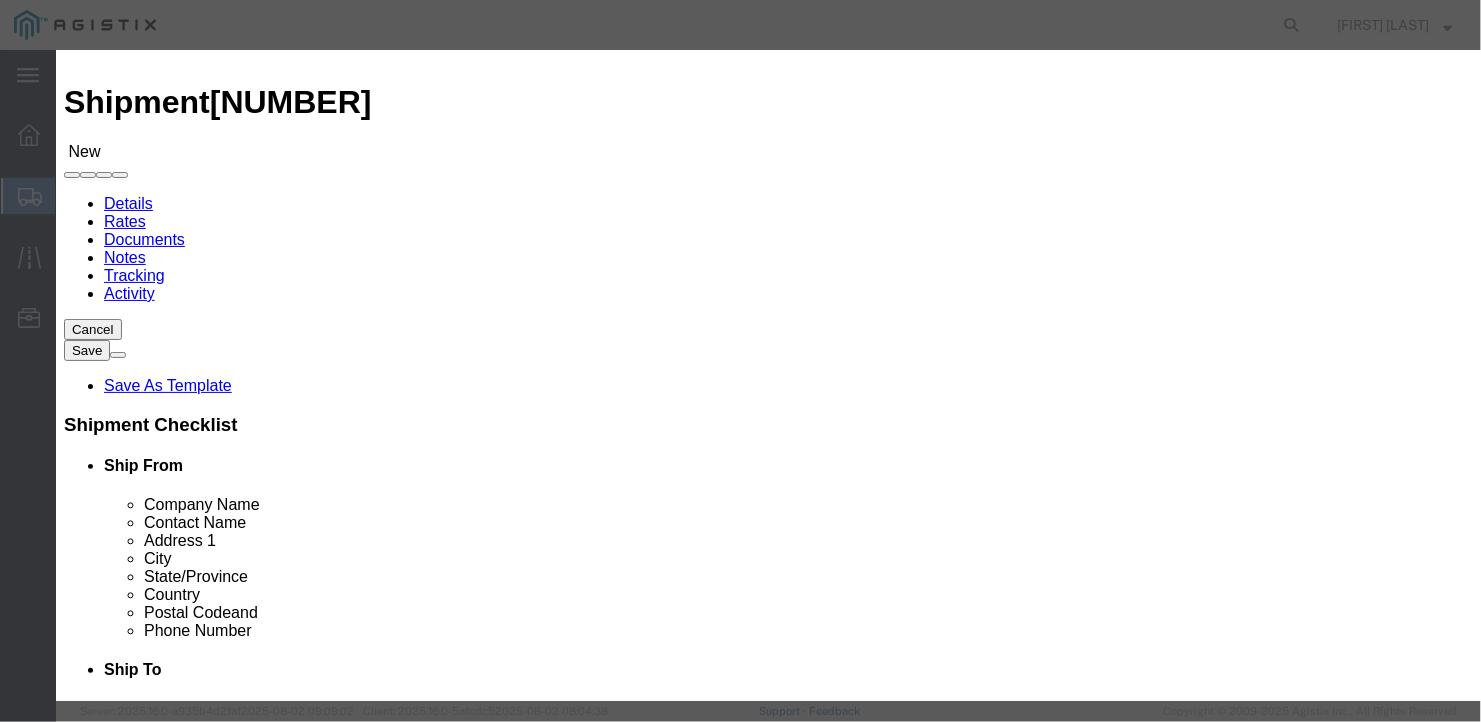 click 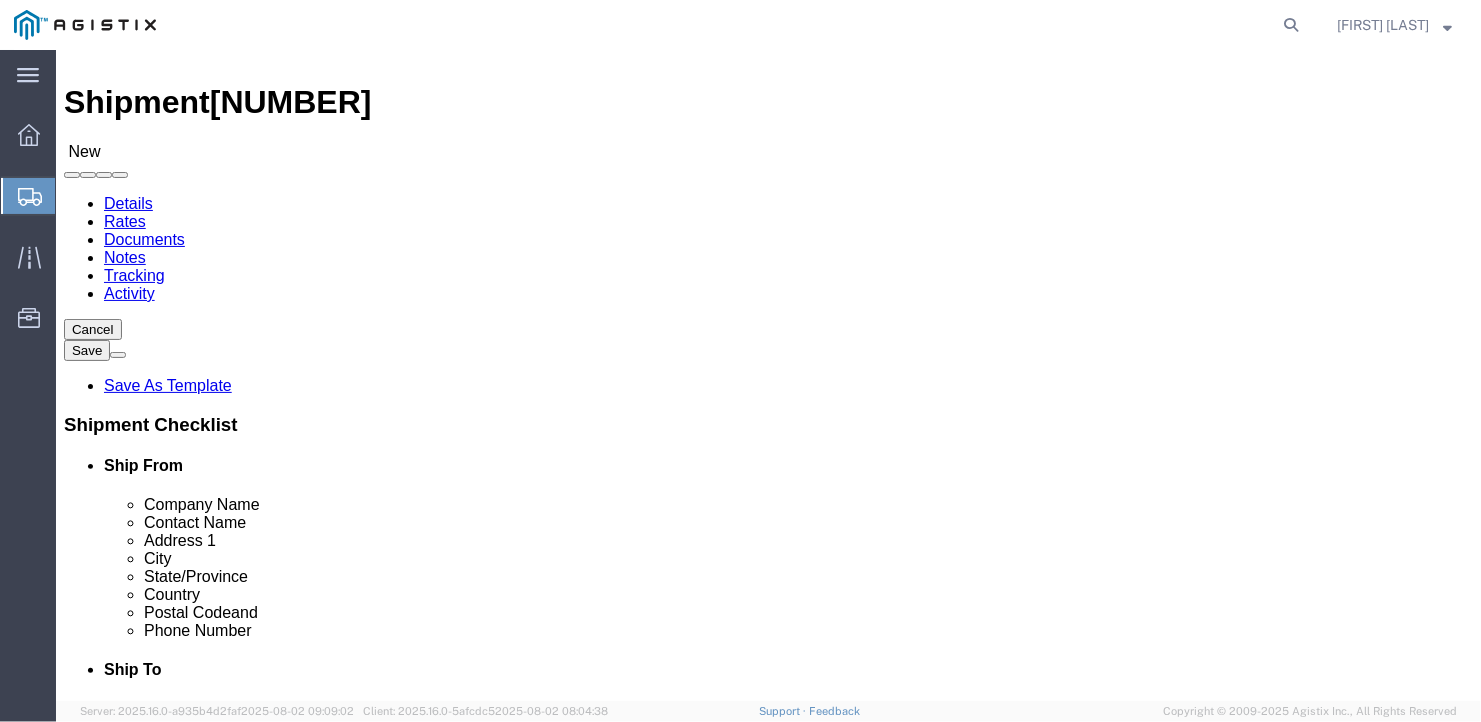 click on "Rate Shipment" 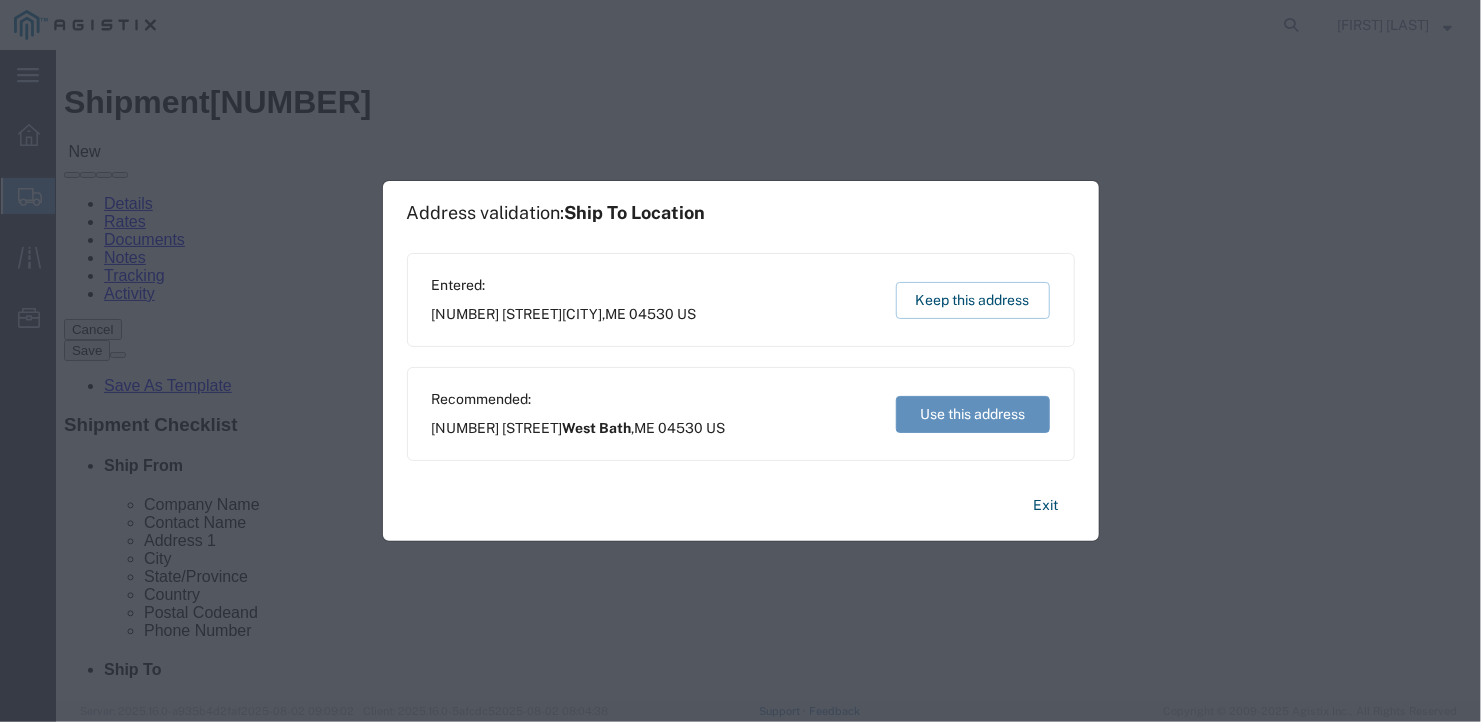 click on "Use this address" 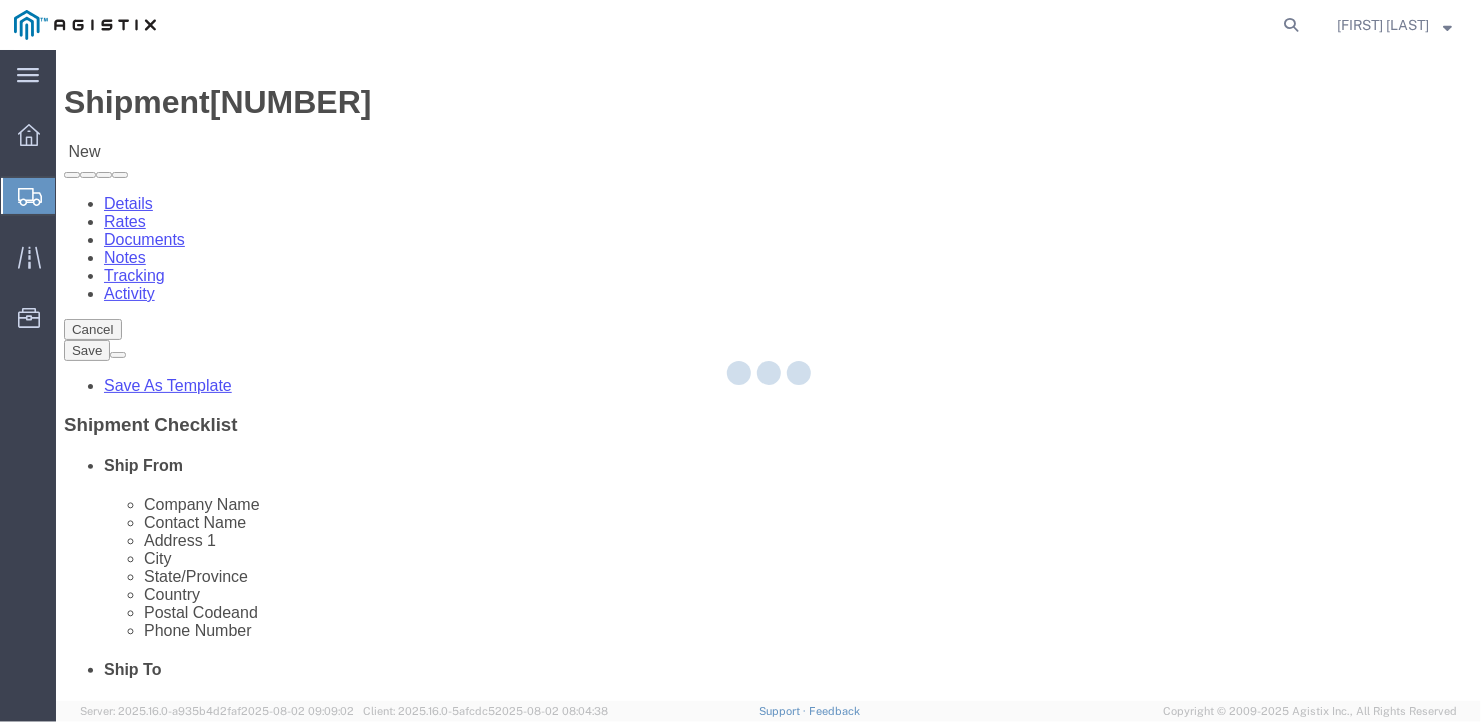 scroll, scrollTop: 0, scrollLeft: 0, axis: both 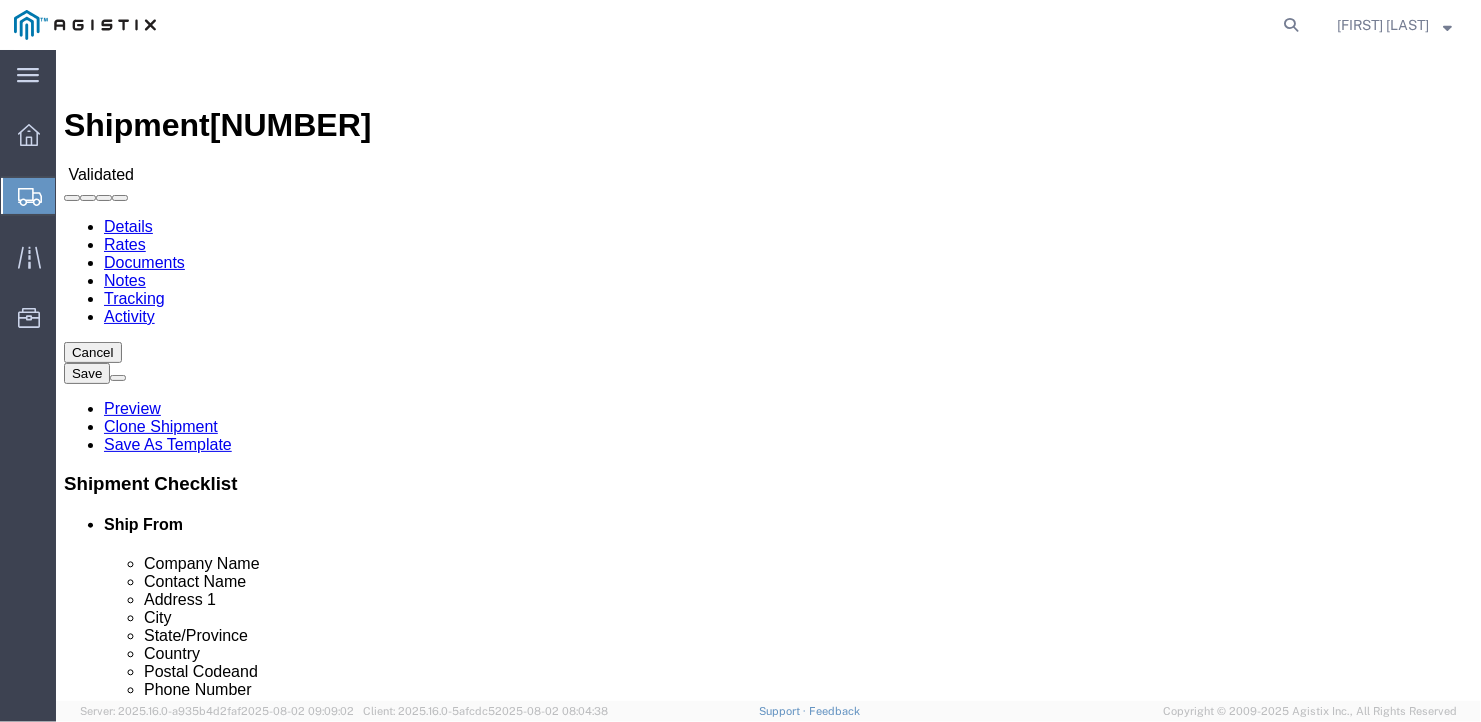 click on "Book Manually" at bounding box center (114, 1185) 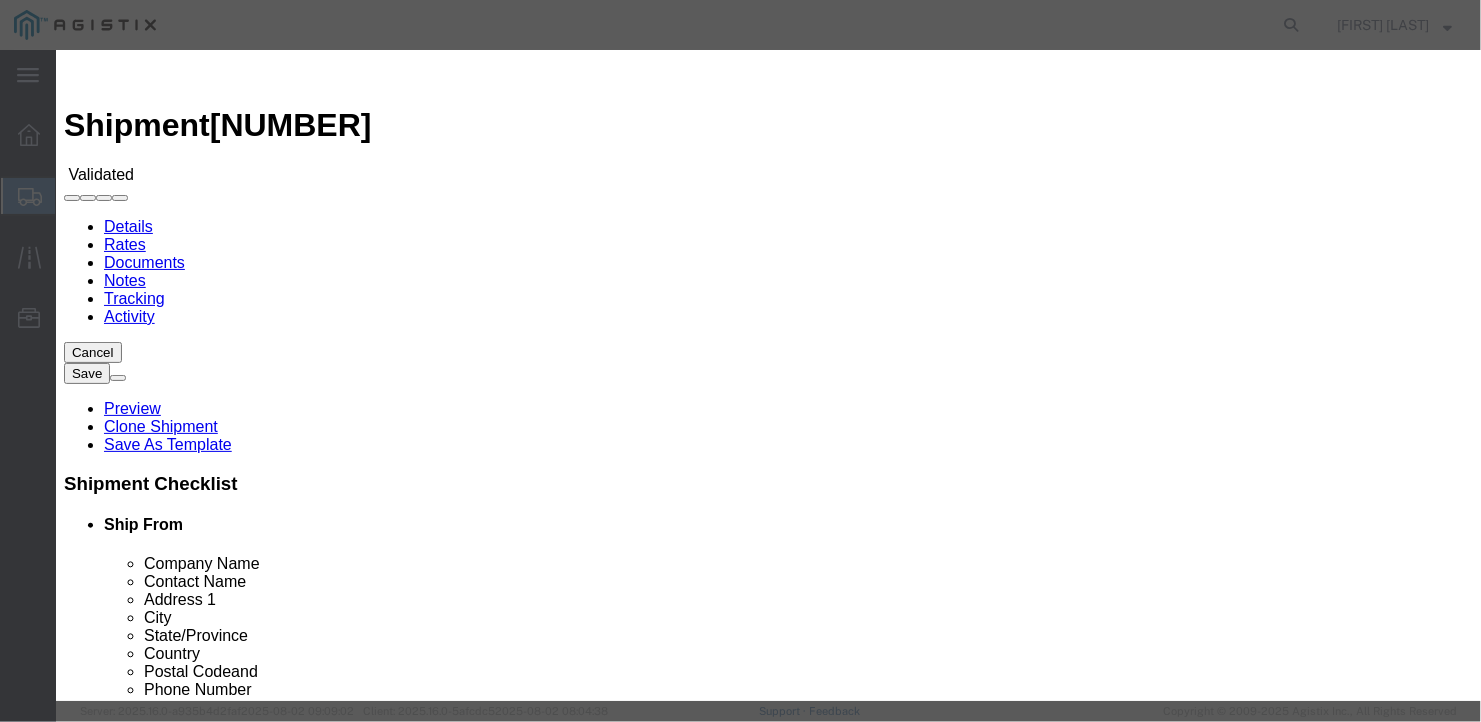 click on "Select LLP" at bounding box center [142, 1291] 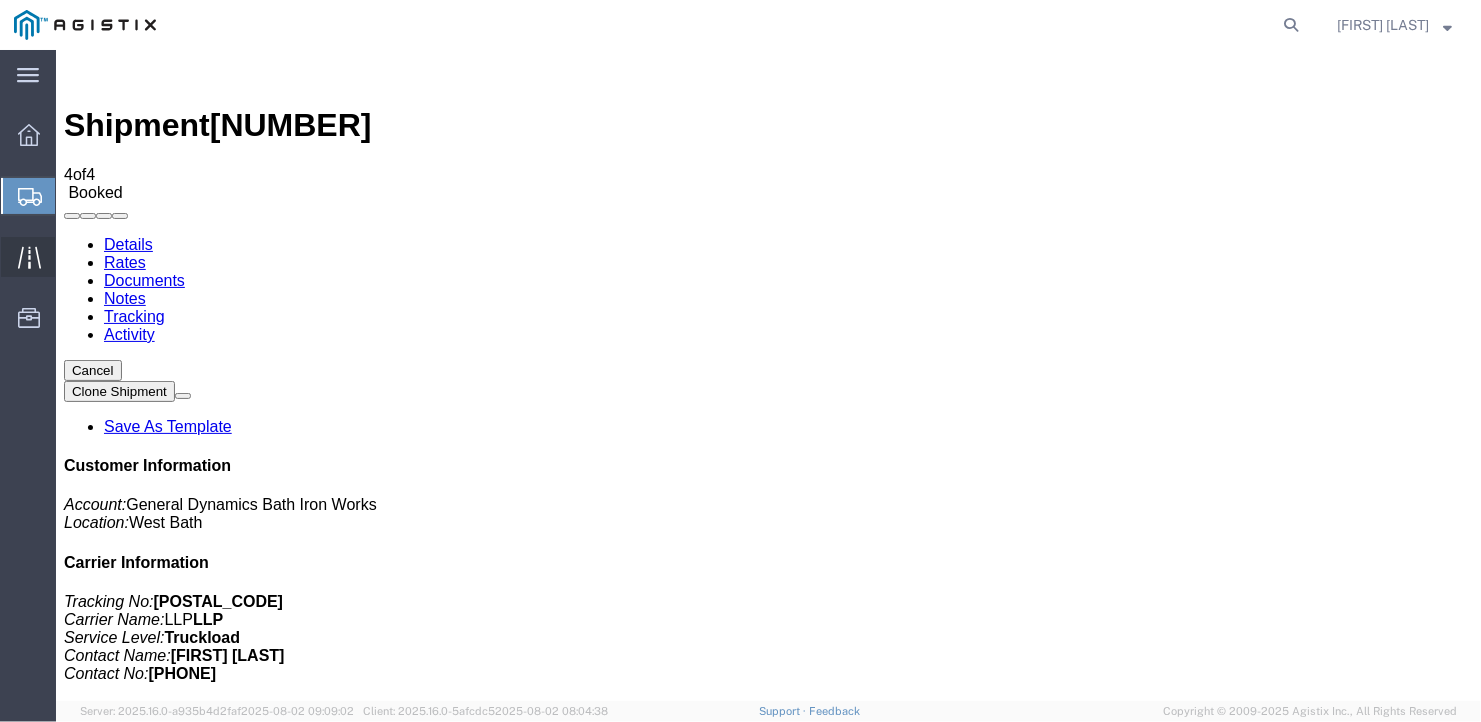 click on "Traffic" 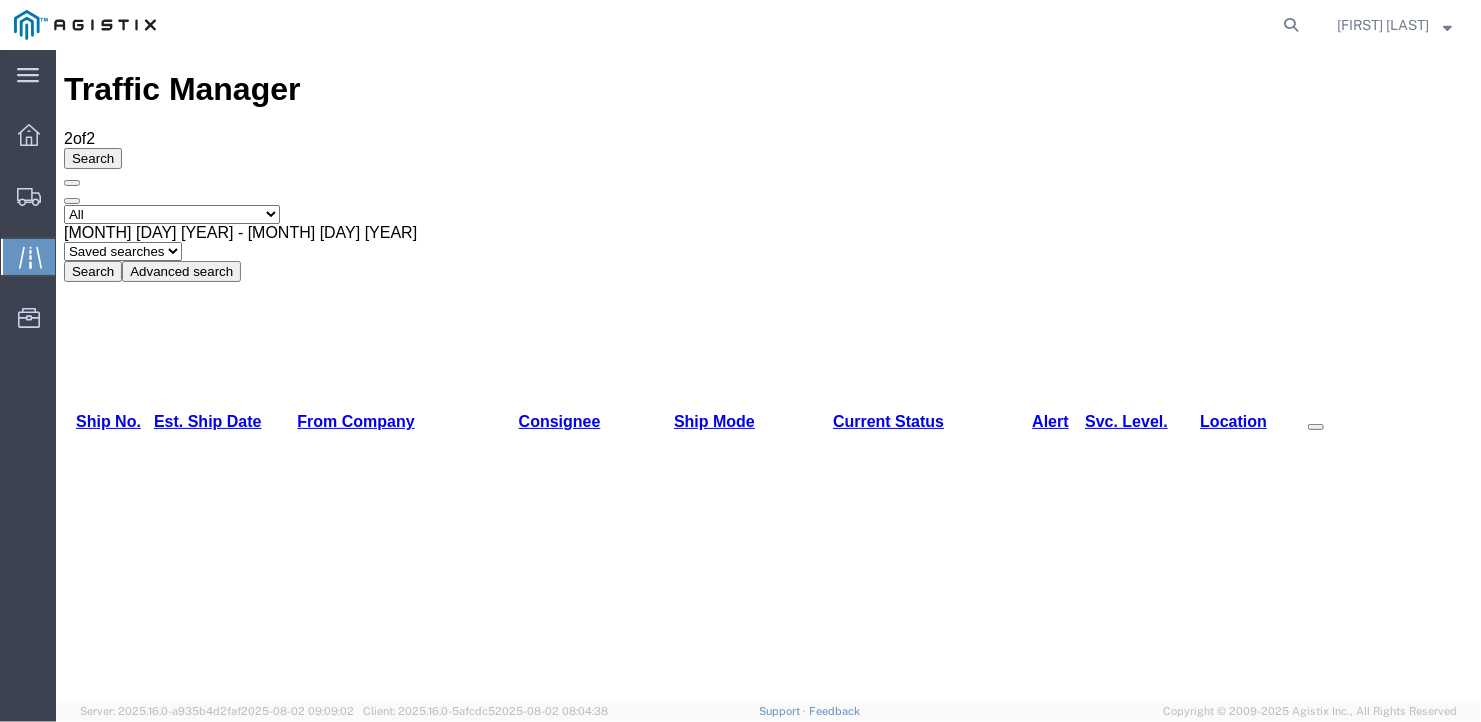 click on "Print Detail" at bounding box center (1424, 934) 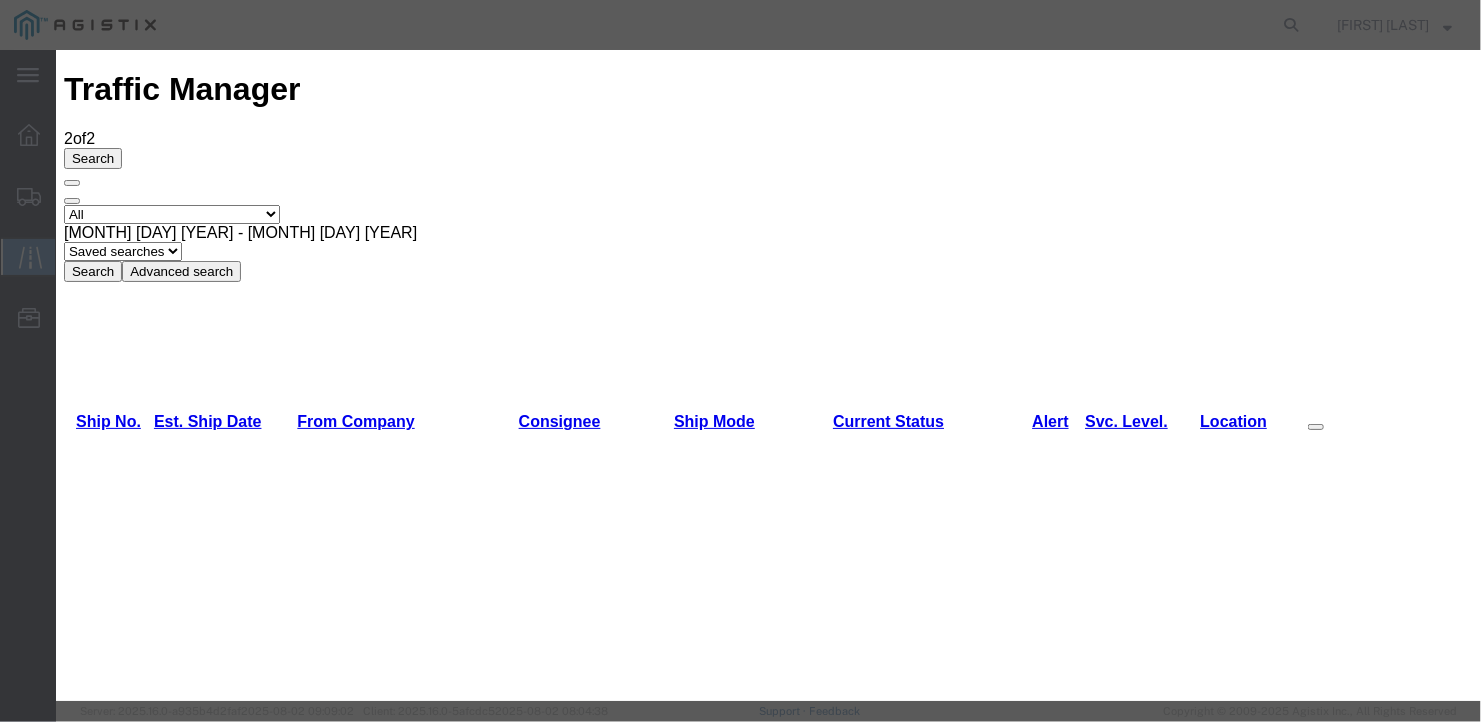 type on "08/04/2025" 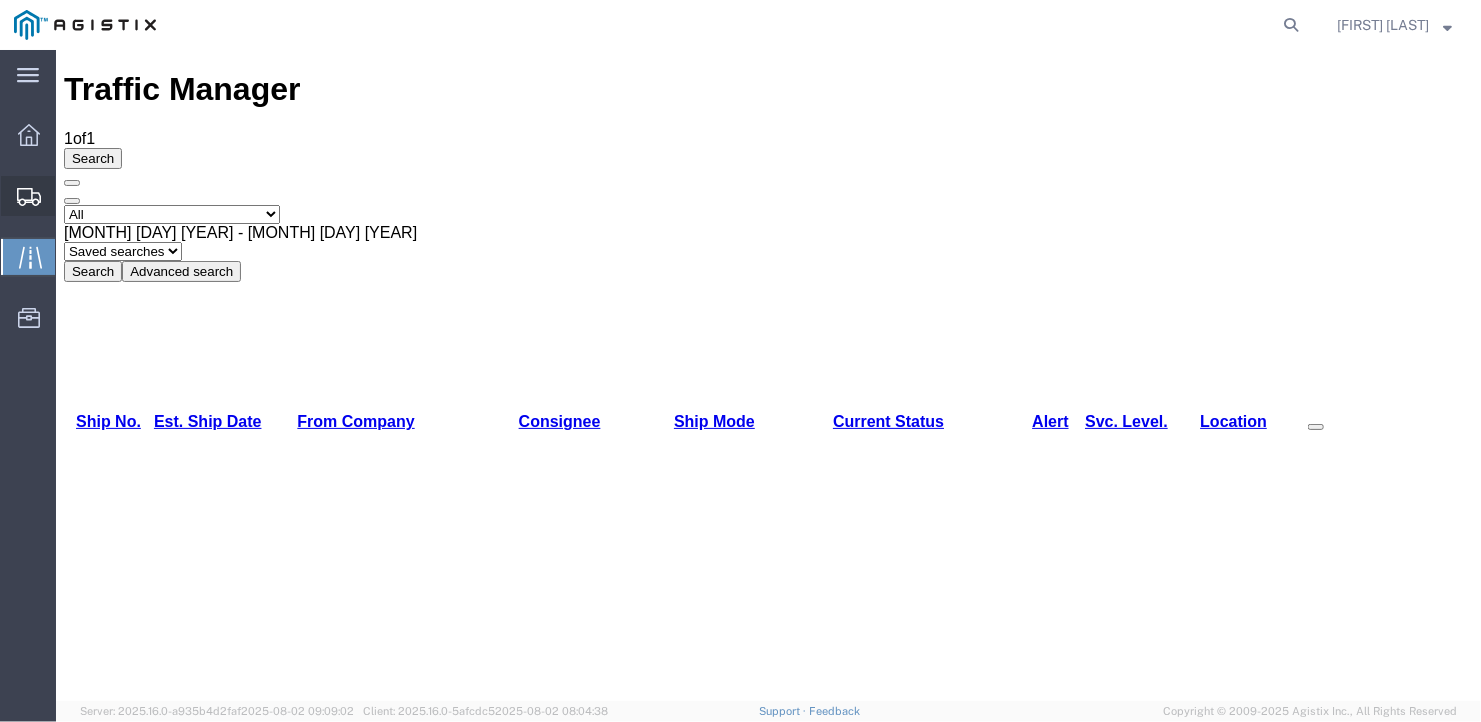 click on "Create Shipment" 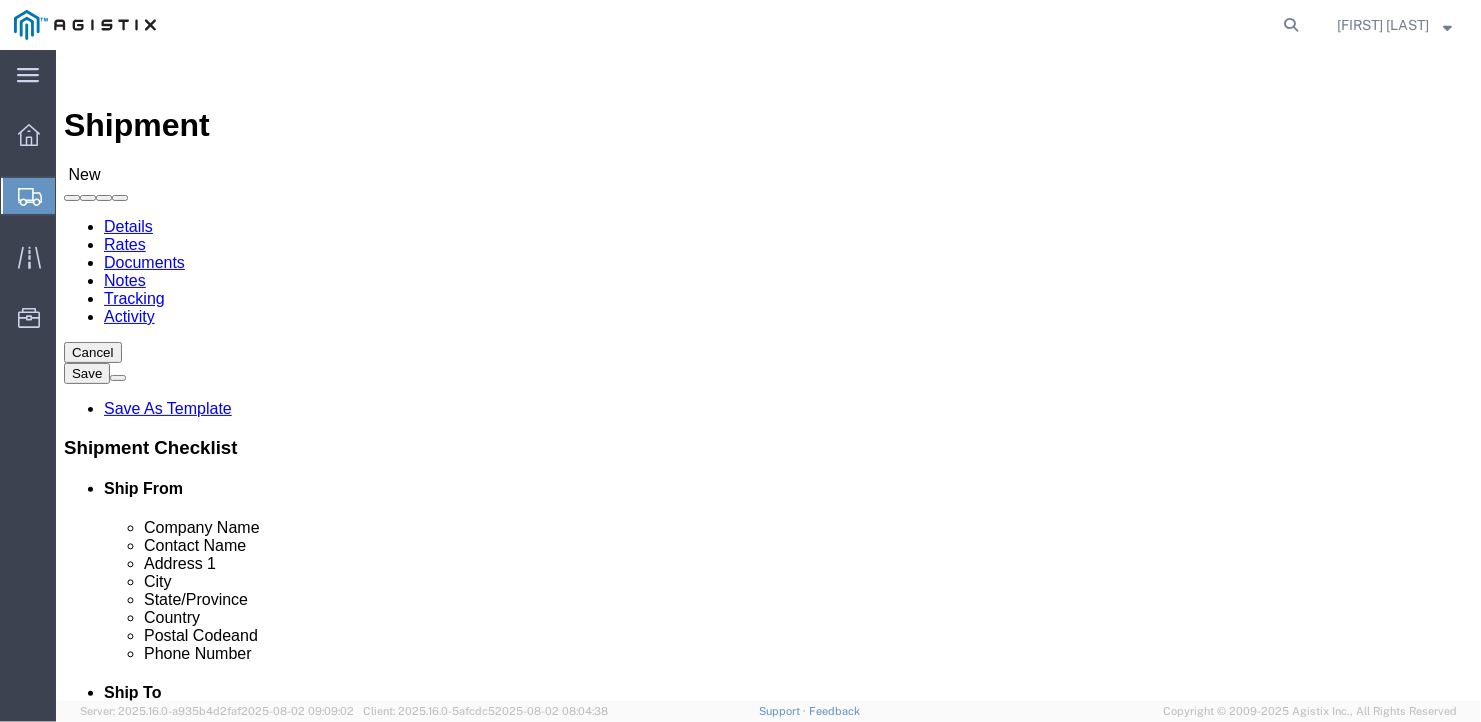 click on "Select General Dynamics Bath Iron Works" 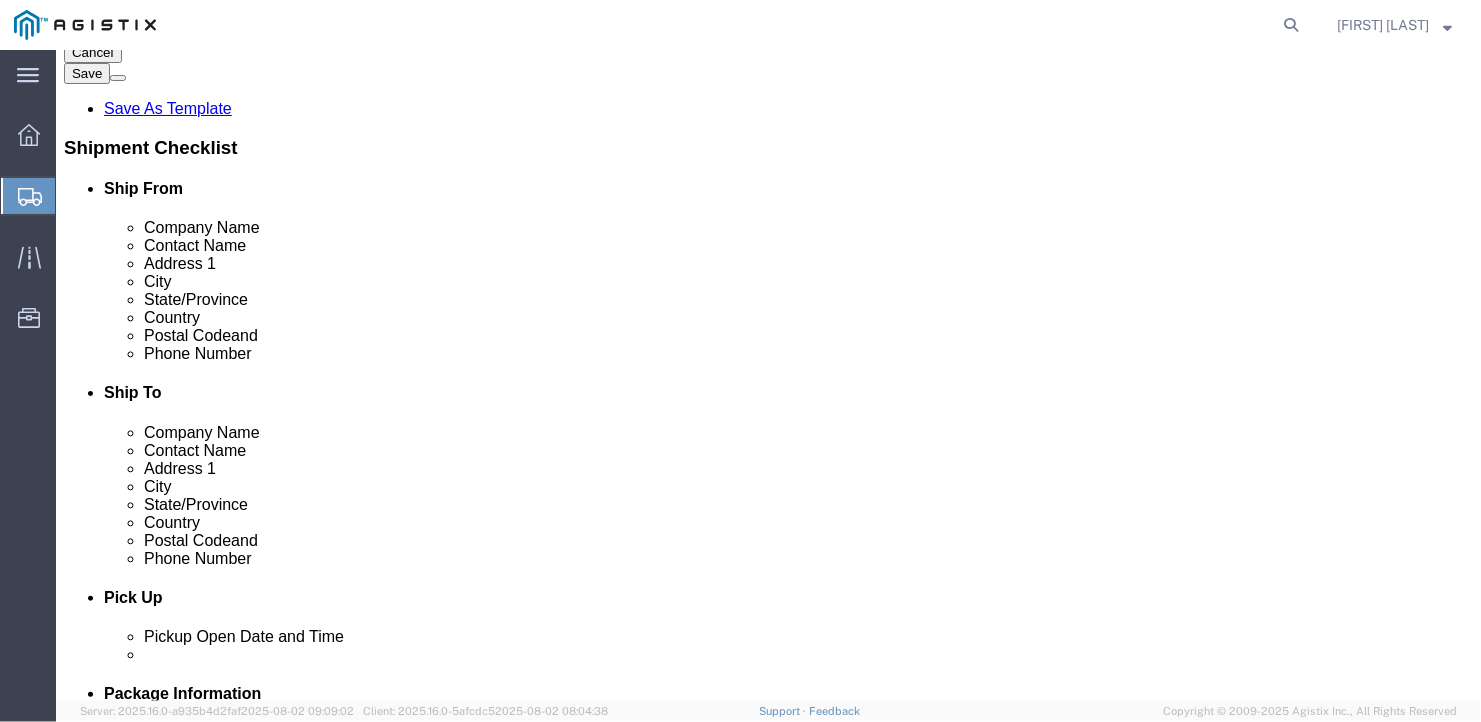scroll, scrollTop: 400, scrollLeft: 0, axis: vertical 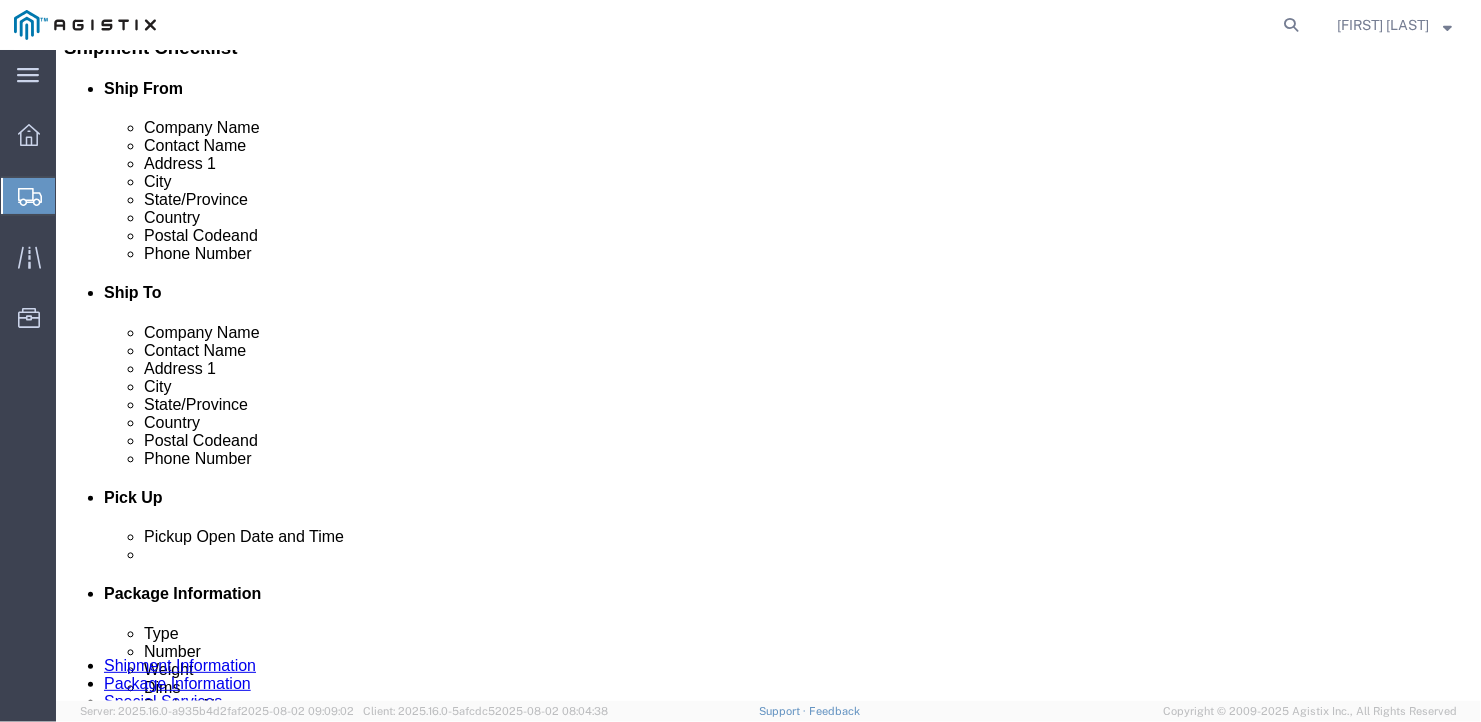 click 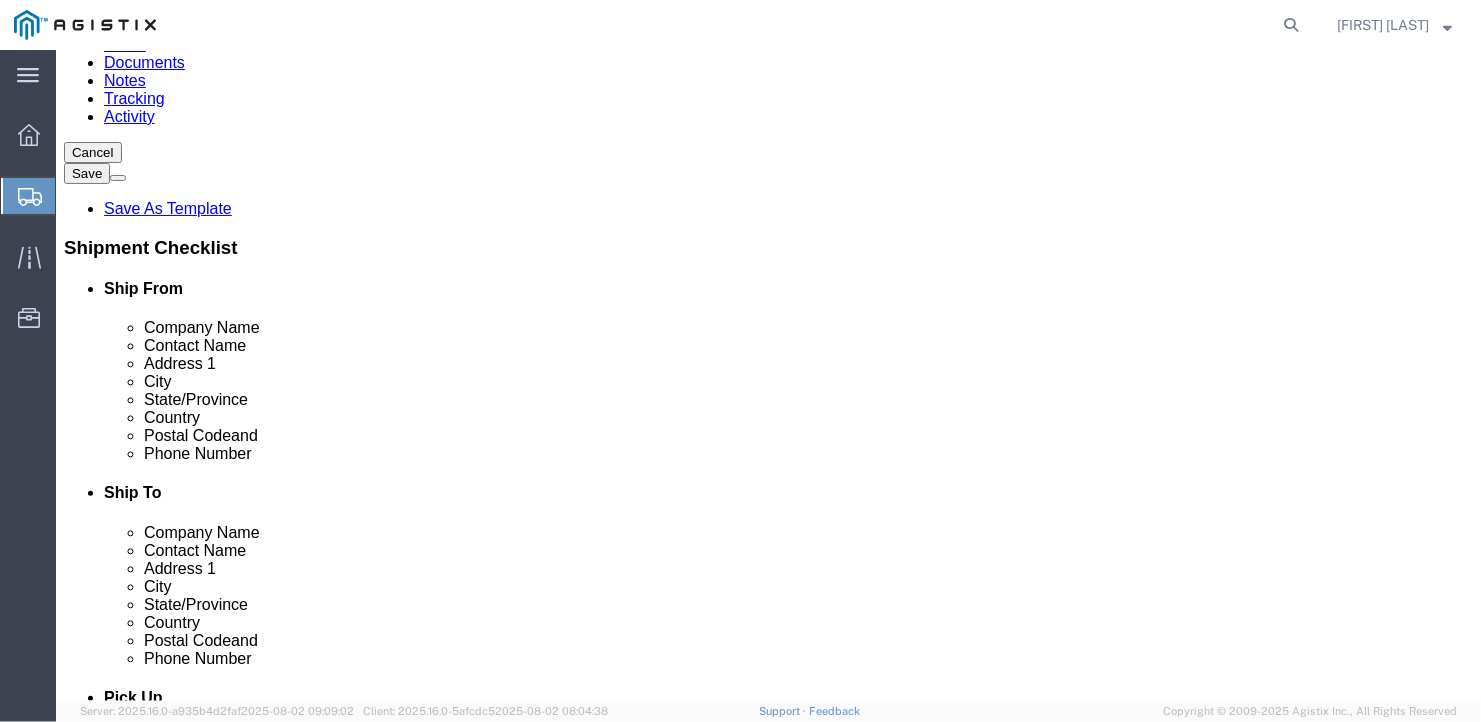 scroll, scrollTop: 0, scrollLeft: 0, axis: both 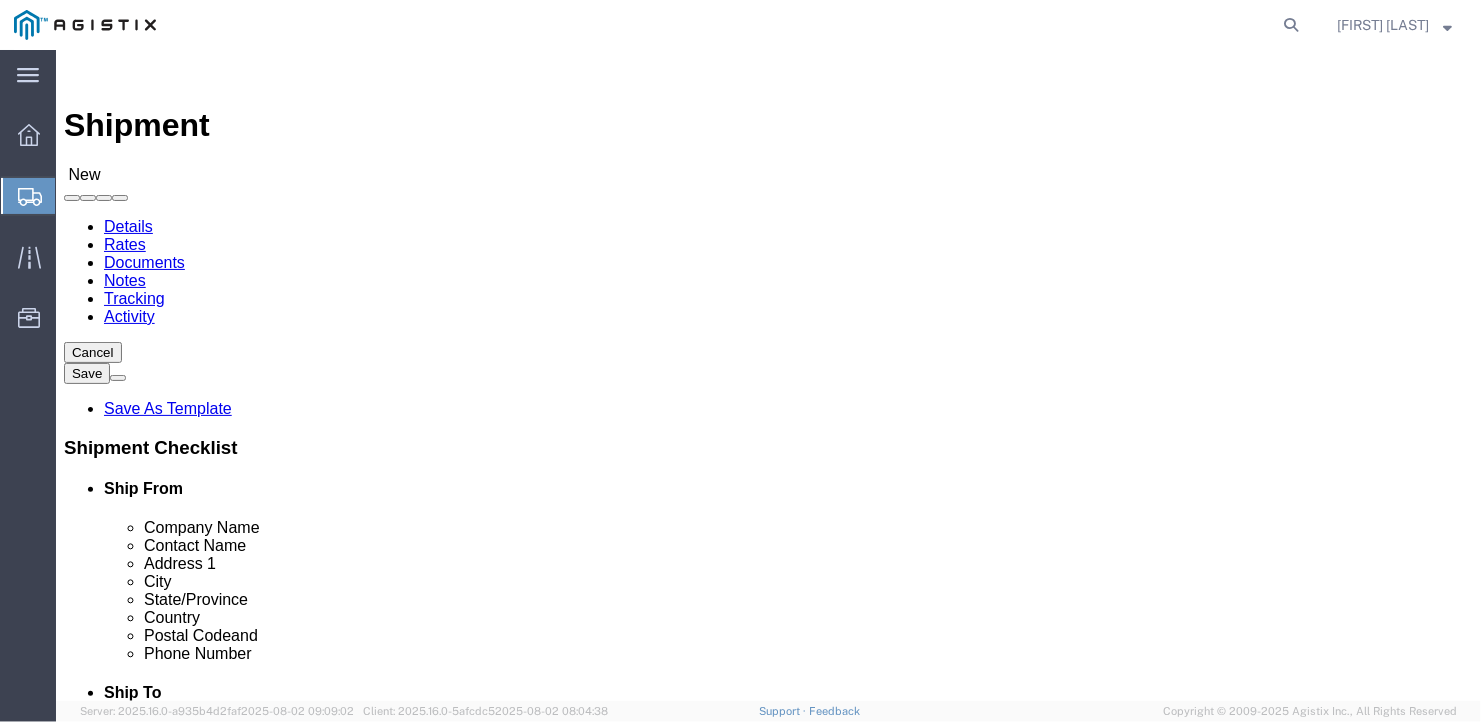 click on "Select Bath - 50 YARD REC Washington St Bath - 700 Washington Stop 1 Brunswick - Bath Rd Brunswick - Church Rd Brunswick - Industrial Brunswick - Mallett Brunswick - Old Rt 1 Hardings Plant Brunswick - State Rd Consolidated Warehouse West Bath West Bath Warehouse" 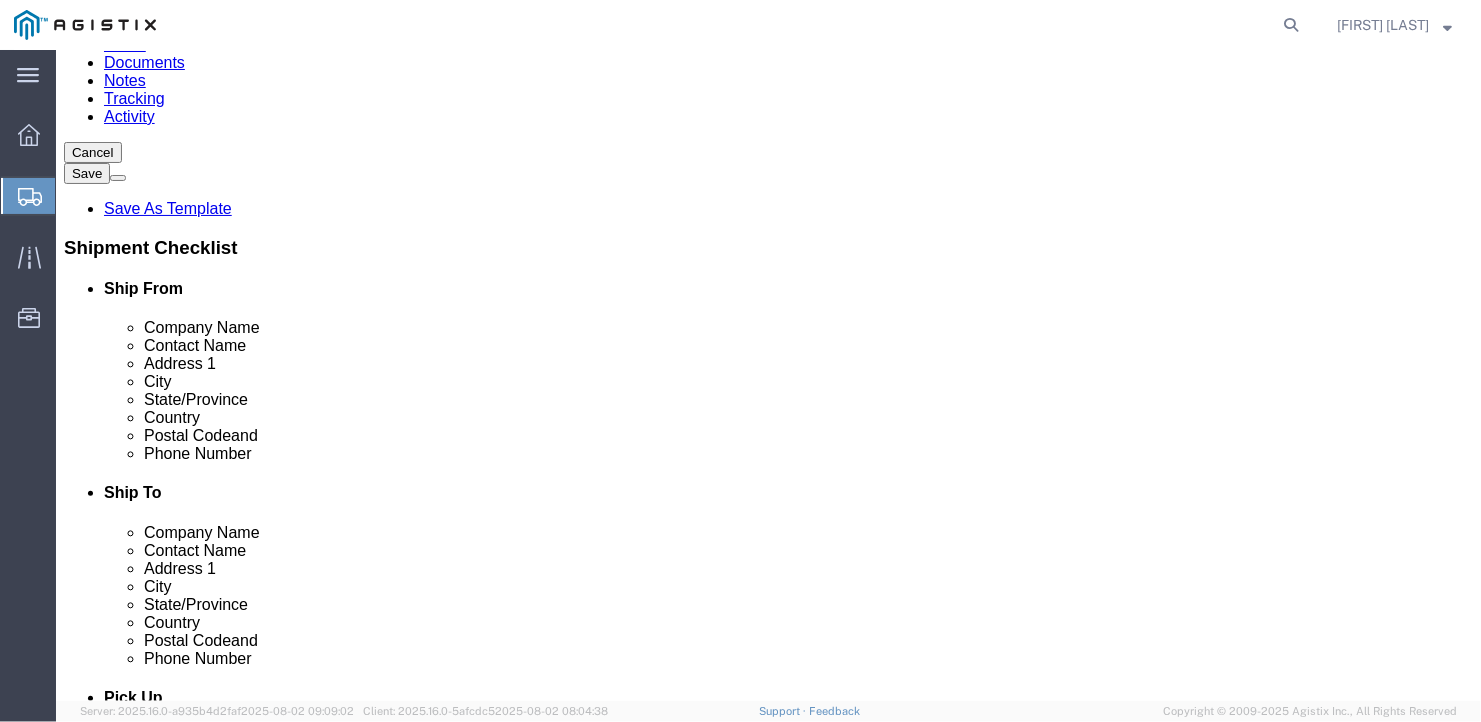 scroll, scrollTop: 300, scrollLeft: 0, axis: vertical 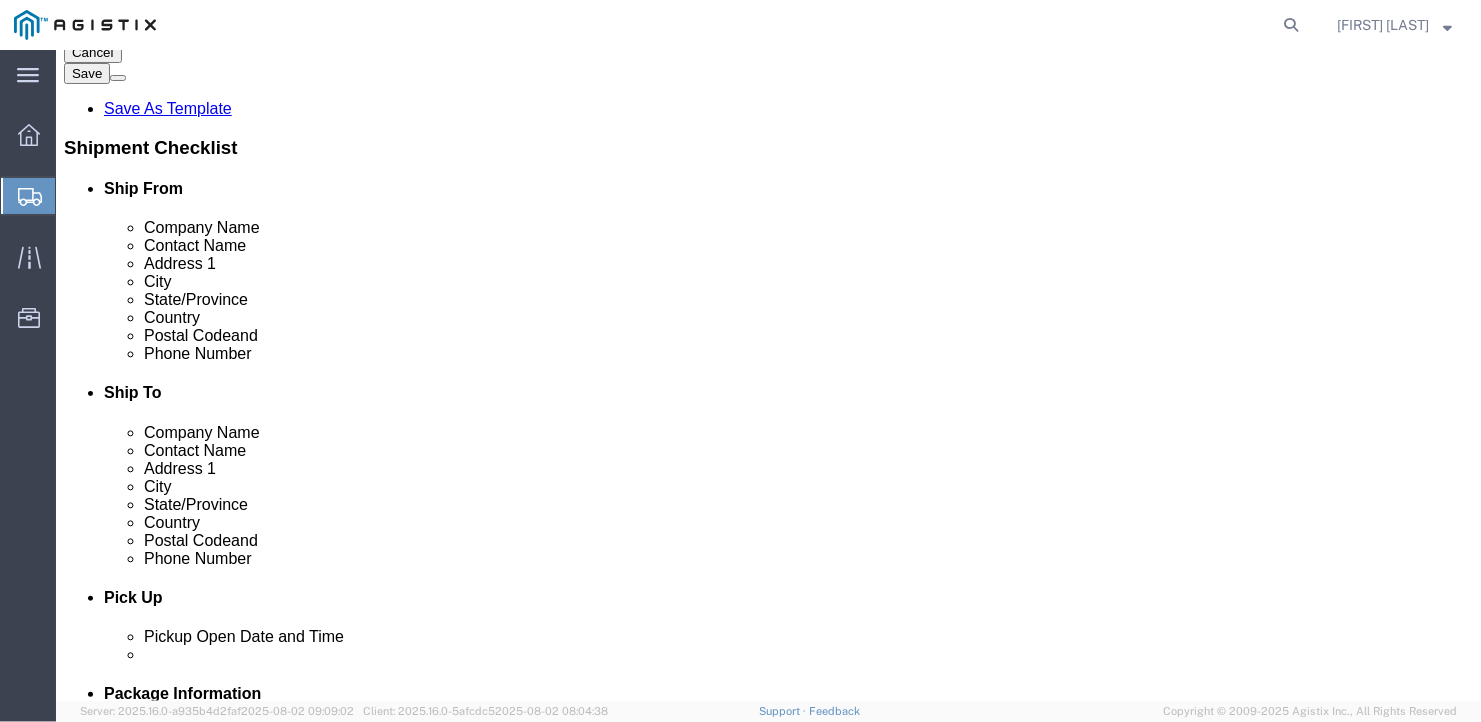 click 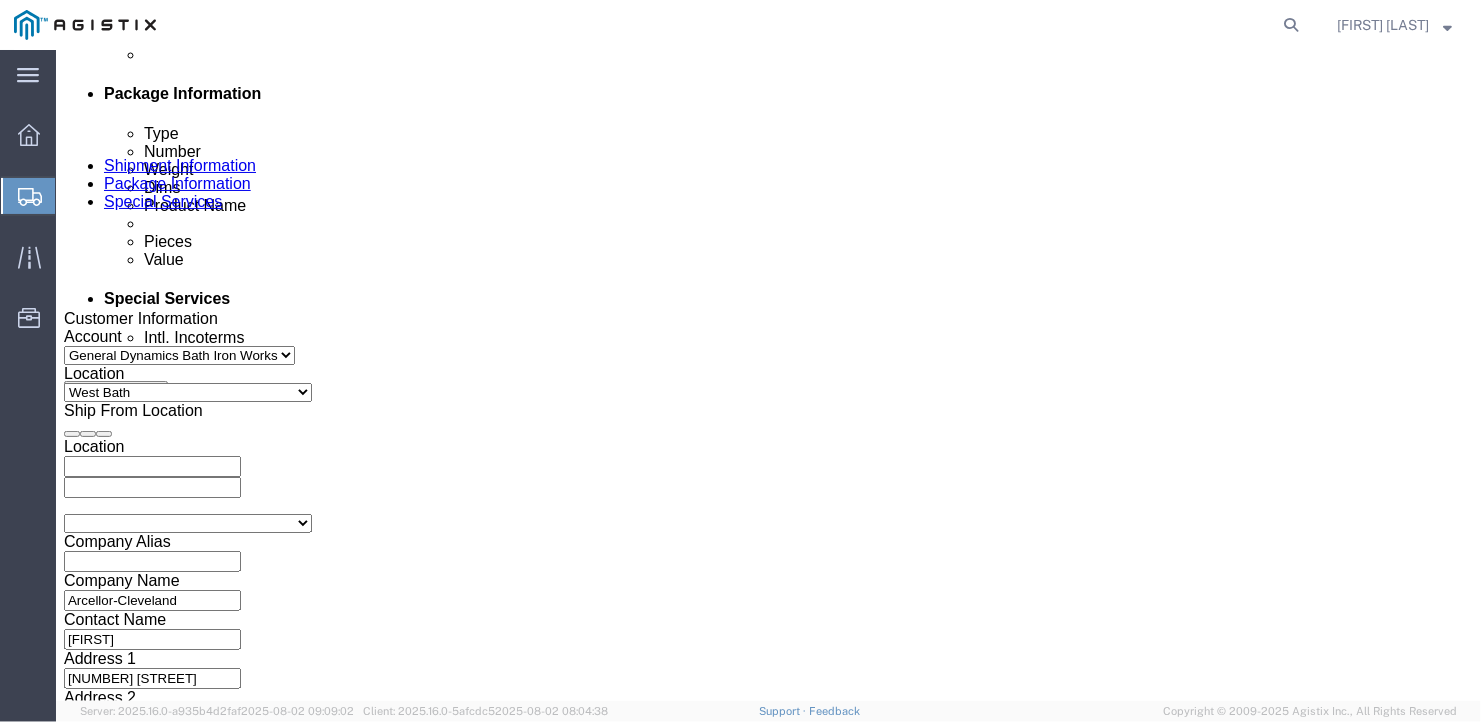 scroll, scrollTop: 1300, scrollLeft: 0, axis: vertical 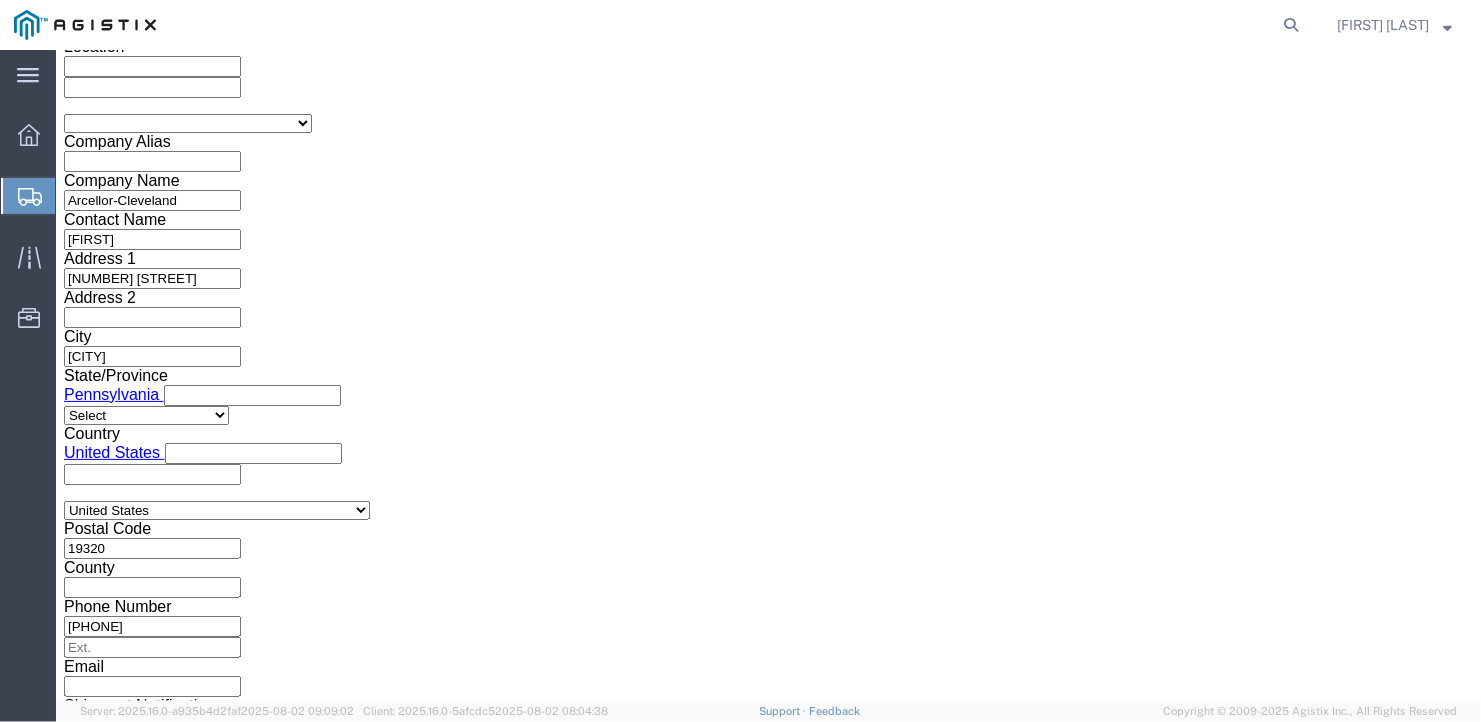 click on "Select Air Less than Truckload Multi-Leg Ocean Freight Rail Small Parcel Truckload" 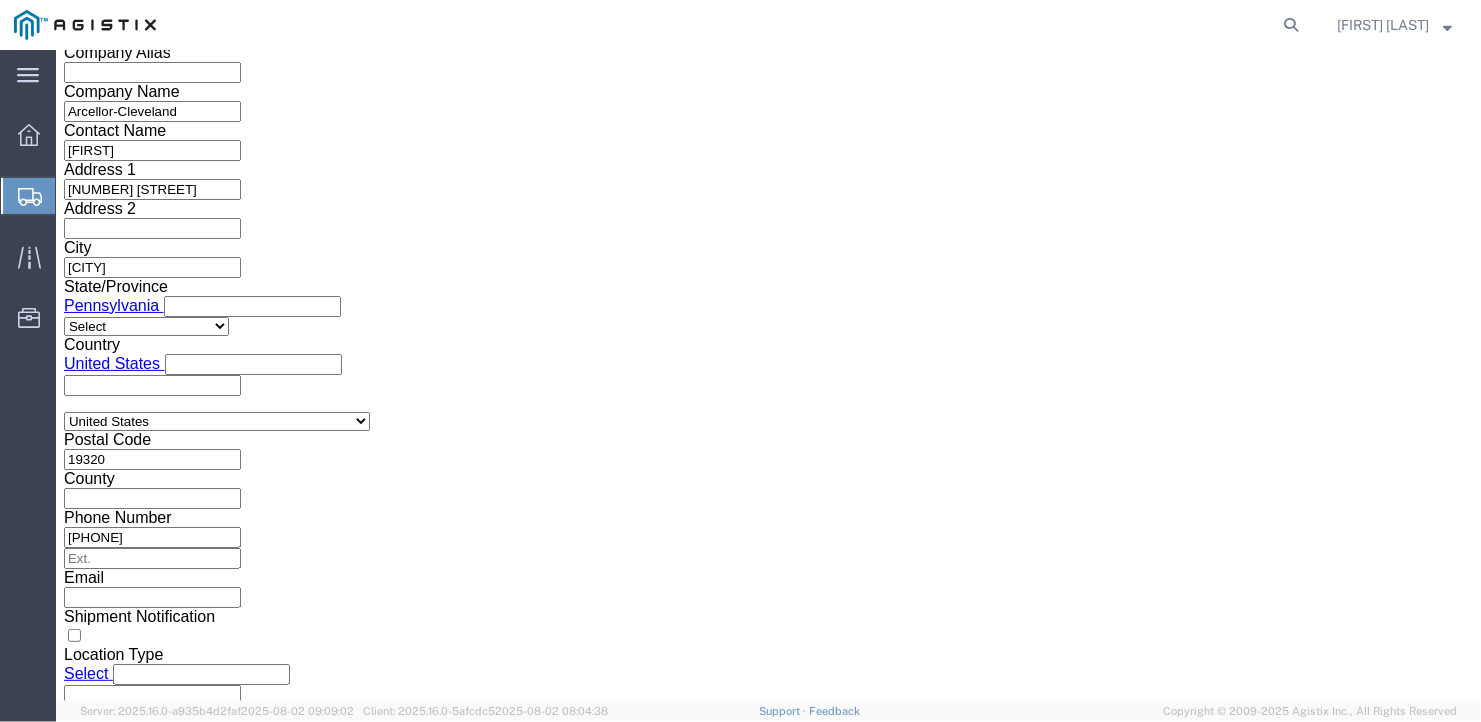 click on "Continue" 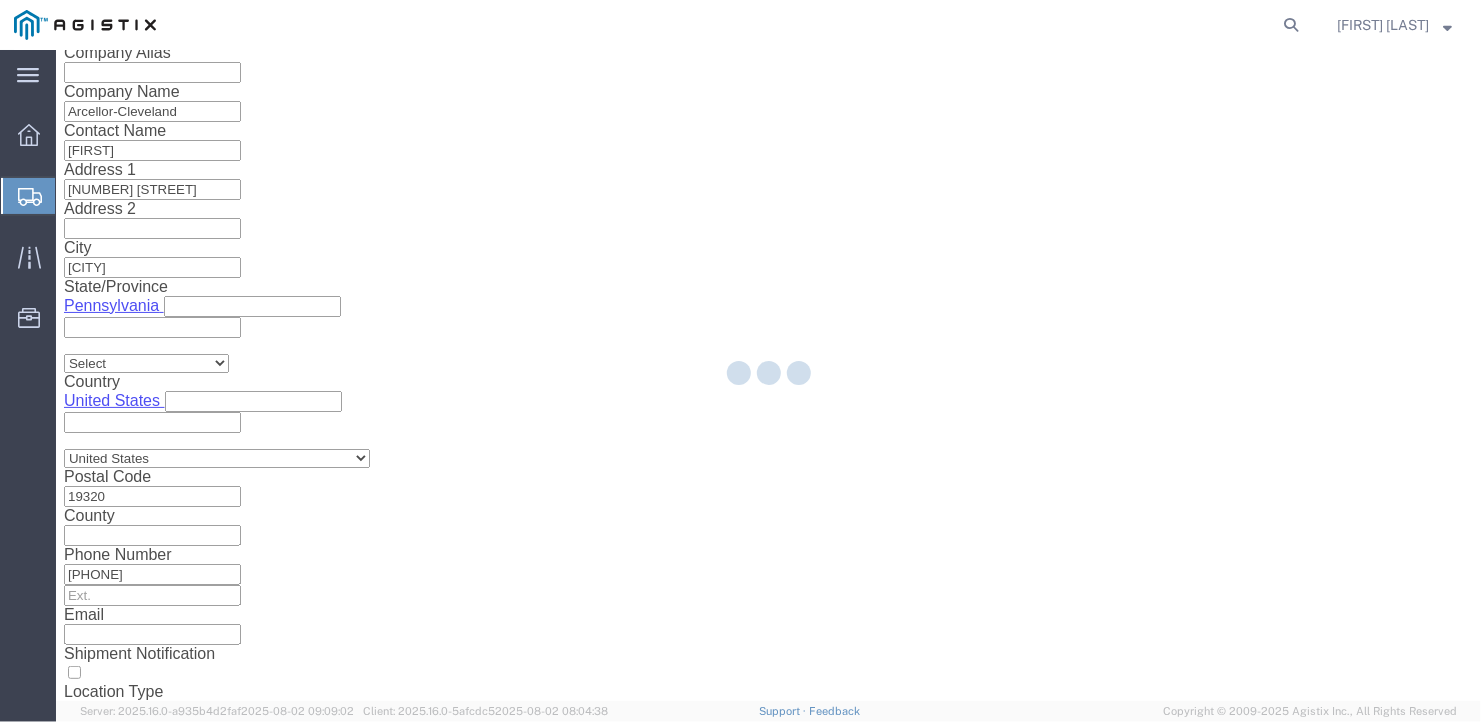 scroll, scrollTop: 23, scrollLeft: 0, axis: vertical 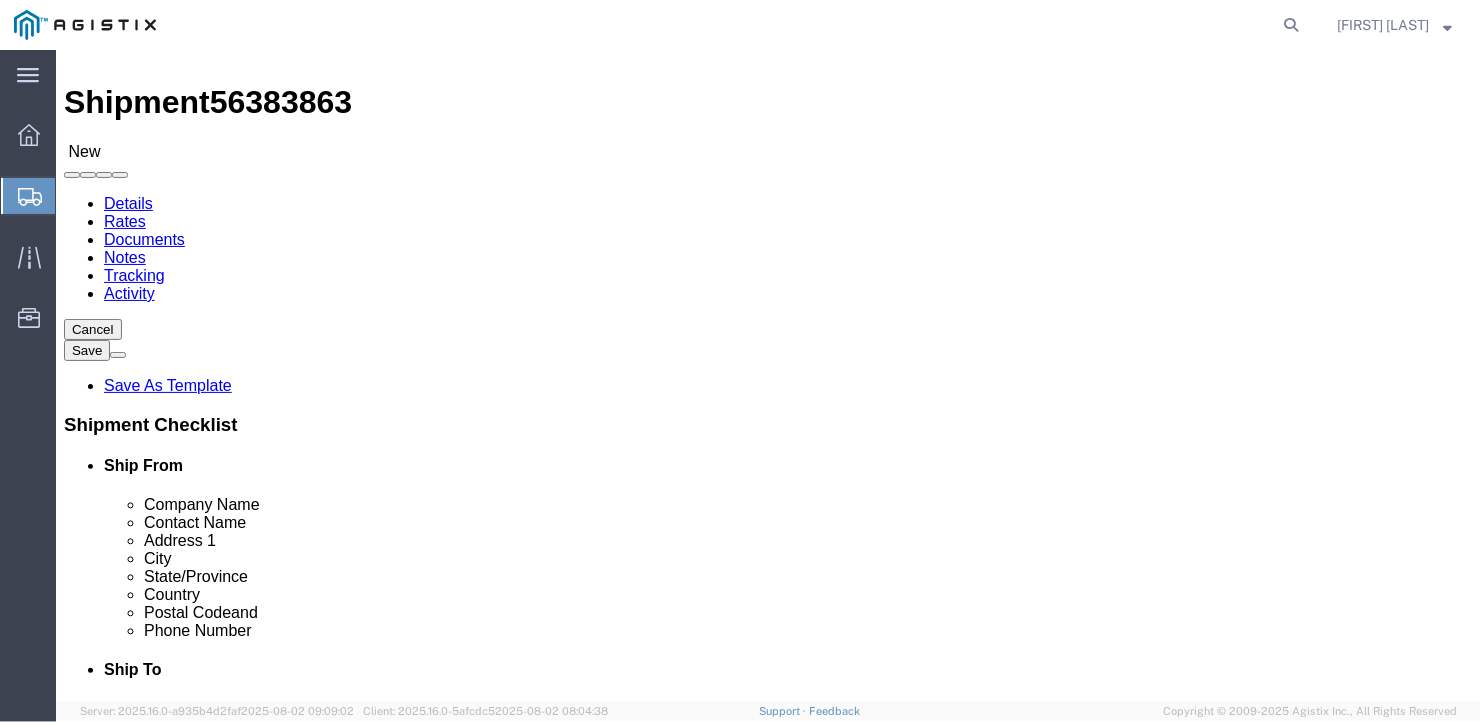 click on "Select Bale(s) Basket(s) Bolt(s) Bottle(s) Buckets Bulk Bundle(s) Can(s) Cardboard Box(es) Carton(s) Case(s) Cask(s) Crate(s) Crating Bid Required Cylinder(s) Drum(s) (Fiberboard) Drum(s) (Metal) Drum(s) (Plastic) Large Box Loose Agricultrural Product Medium Box Naked Cargo (UnPackaged) PAK Pail(s) Pallet(s) Oversized (Not Stackable) Pallet(s) Oversized (Stackable) Pallet(s) Standard (Not Stackable) Pallet(s) Standard (Stackable) Rack Roll(s) Skid(s) Slipsheet Small Box Tube Vendor Packaging Your Packaging" 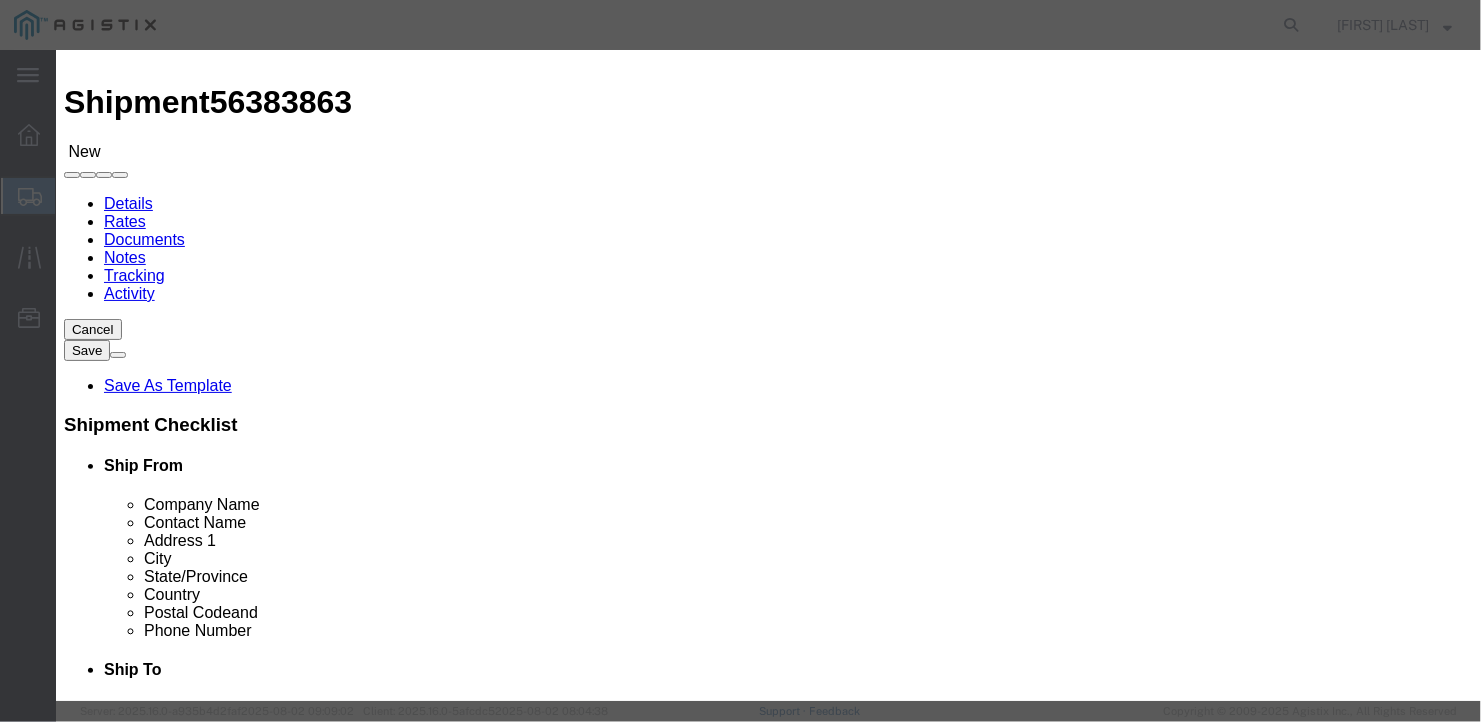 click 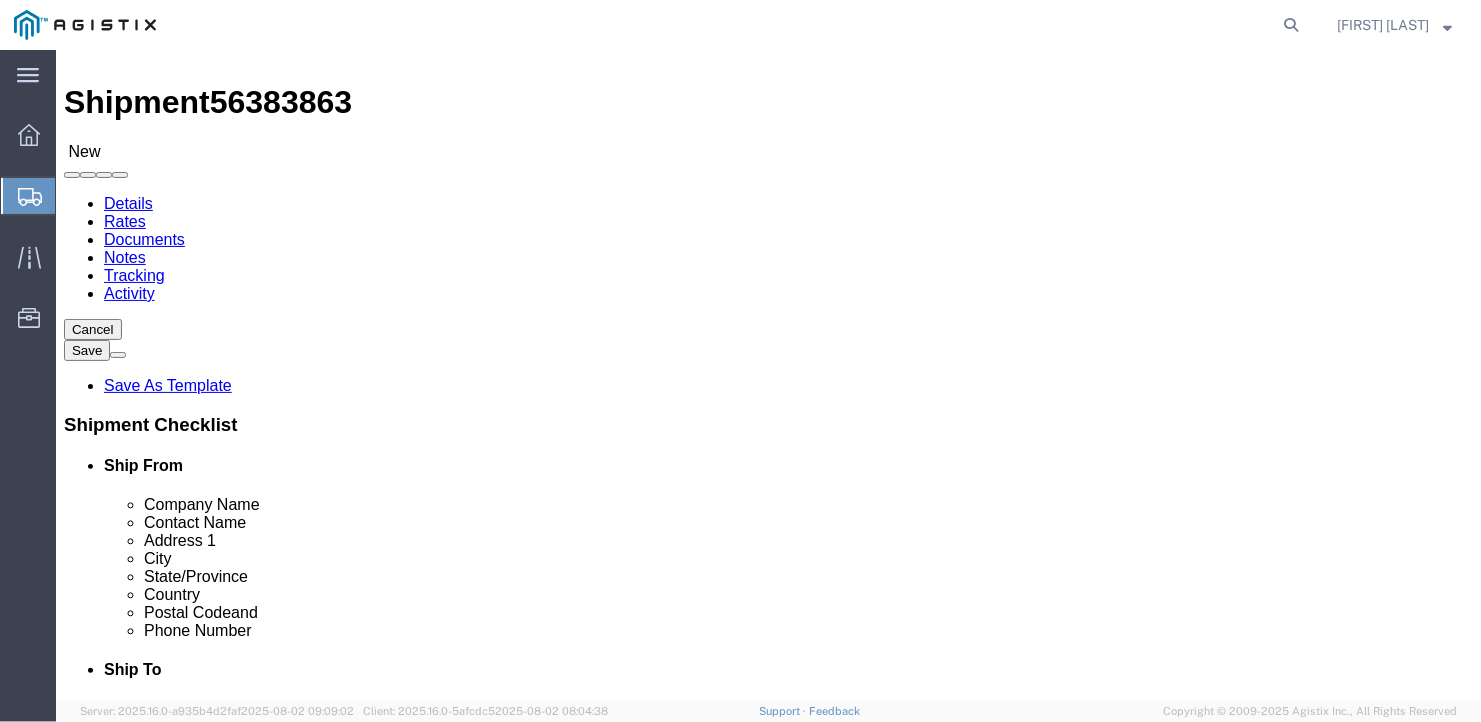 scroll, scrollTop: 241, scrollLeft: 0, axis: vertical 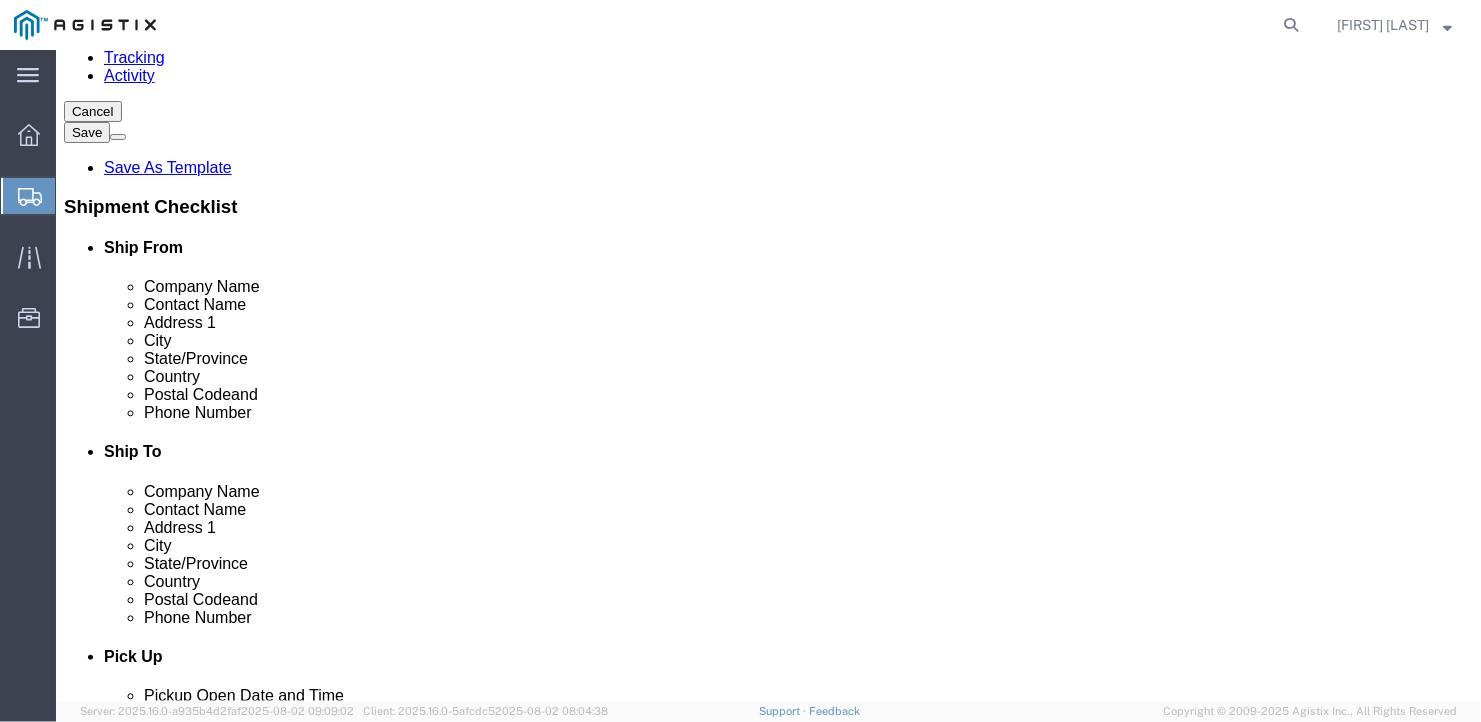 click on "Add Content" 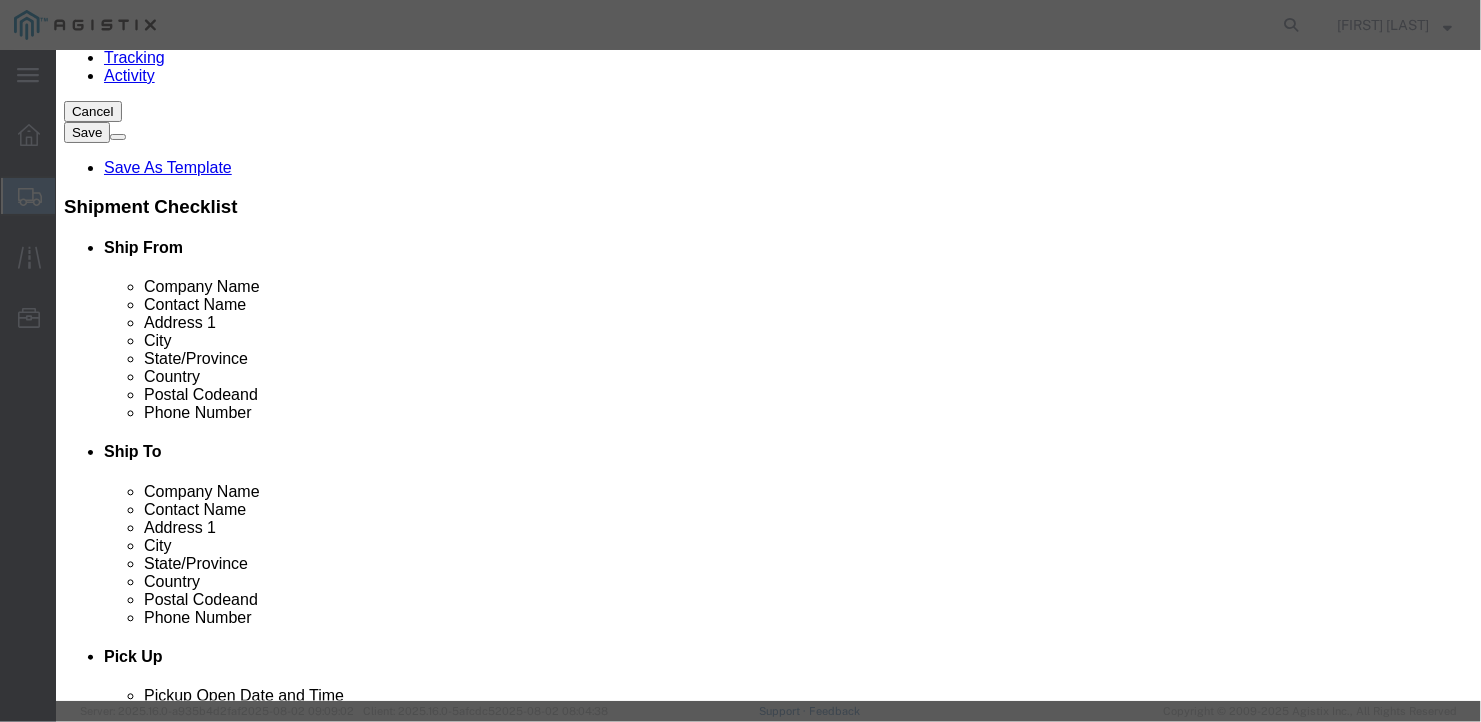 click 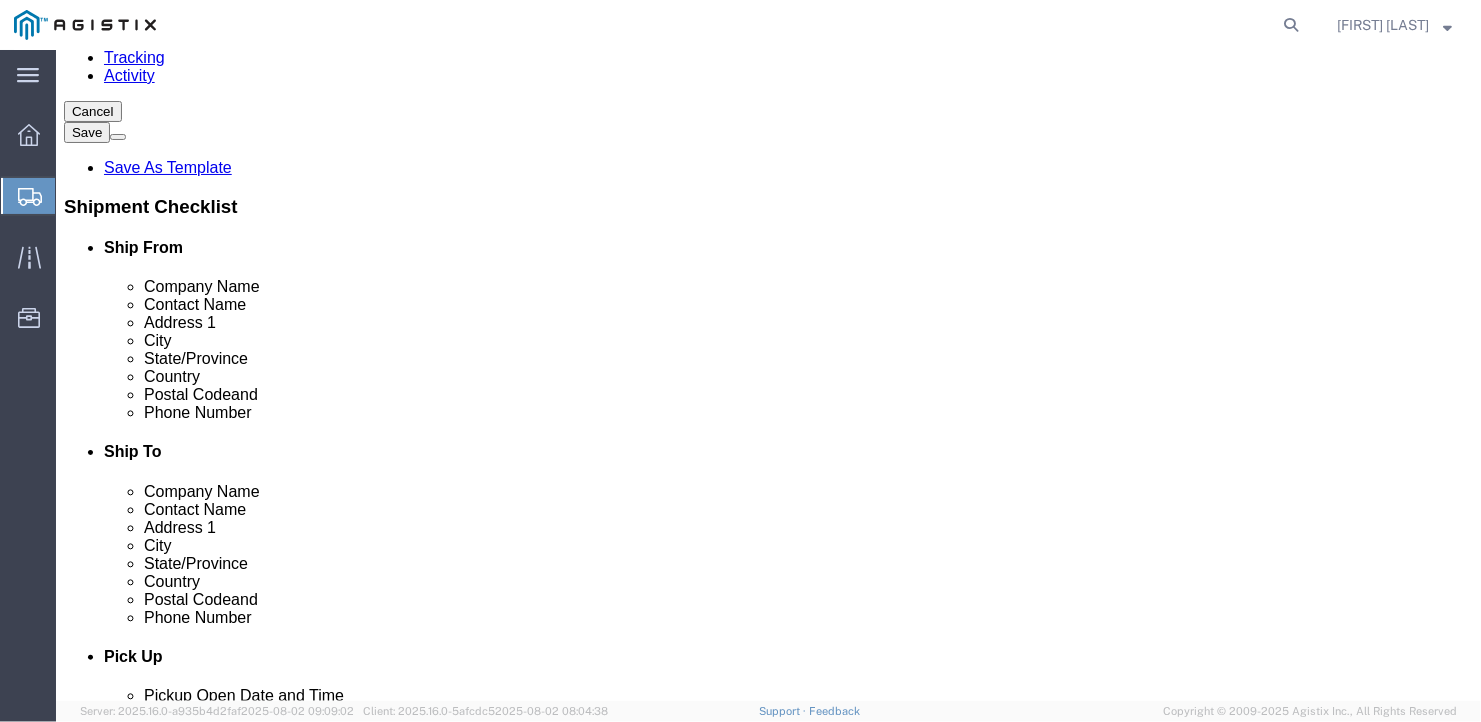 click on "Rate Shipment" 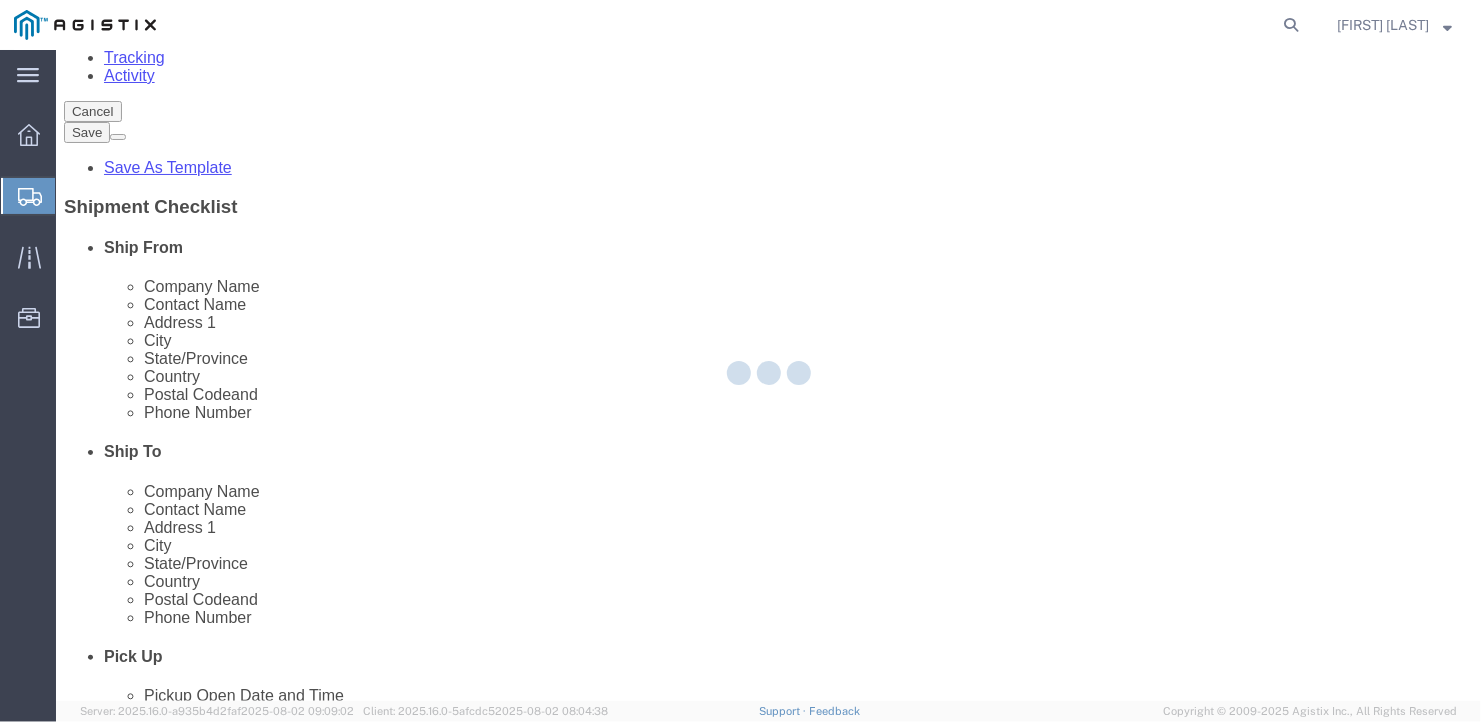 scroll, scrollTop: 0, scrollLeft: 0, axis: both 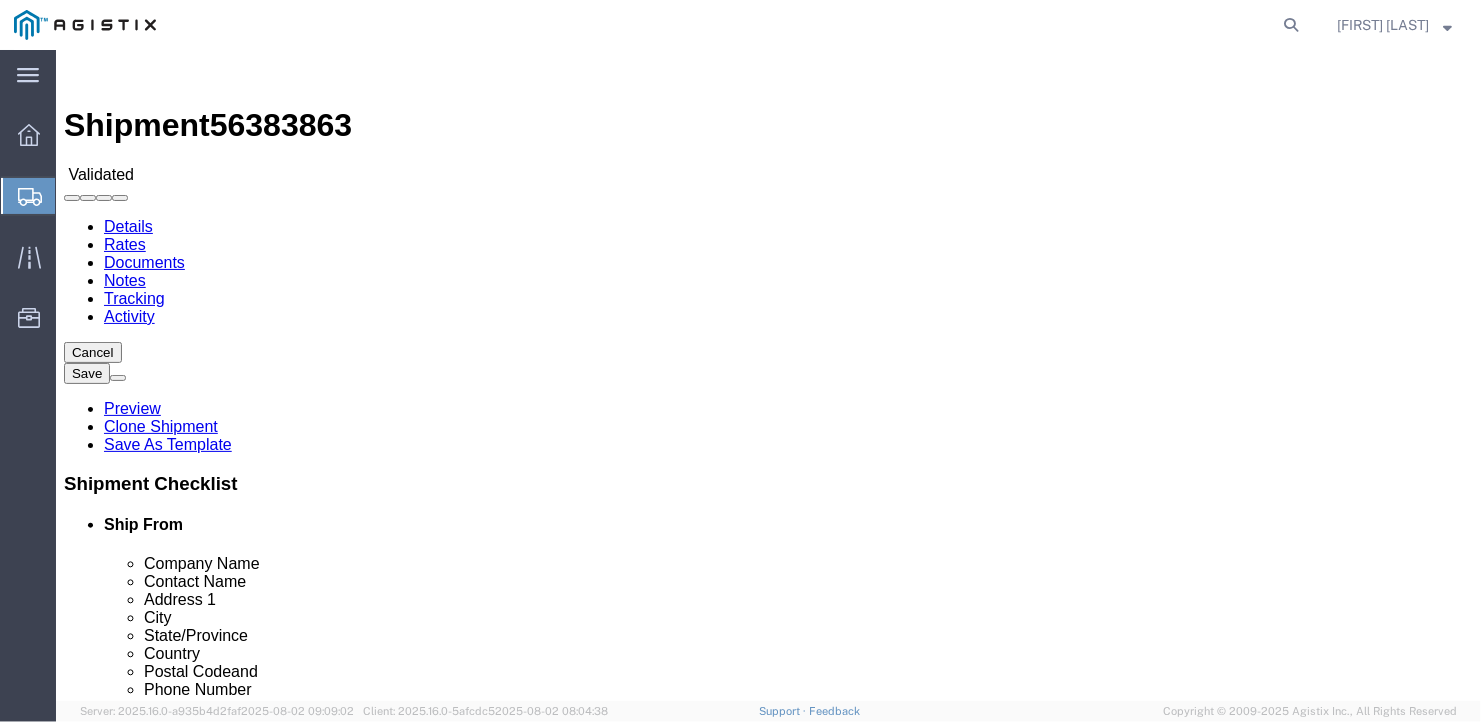 click on "Book Manually" at bounding box center [114, 1185] 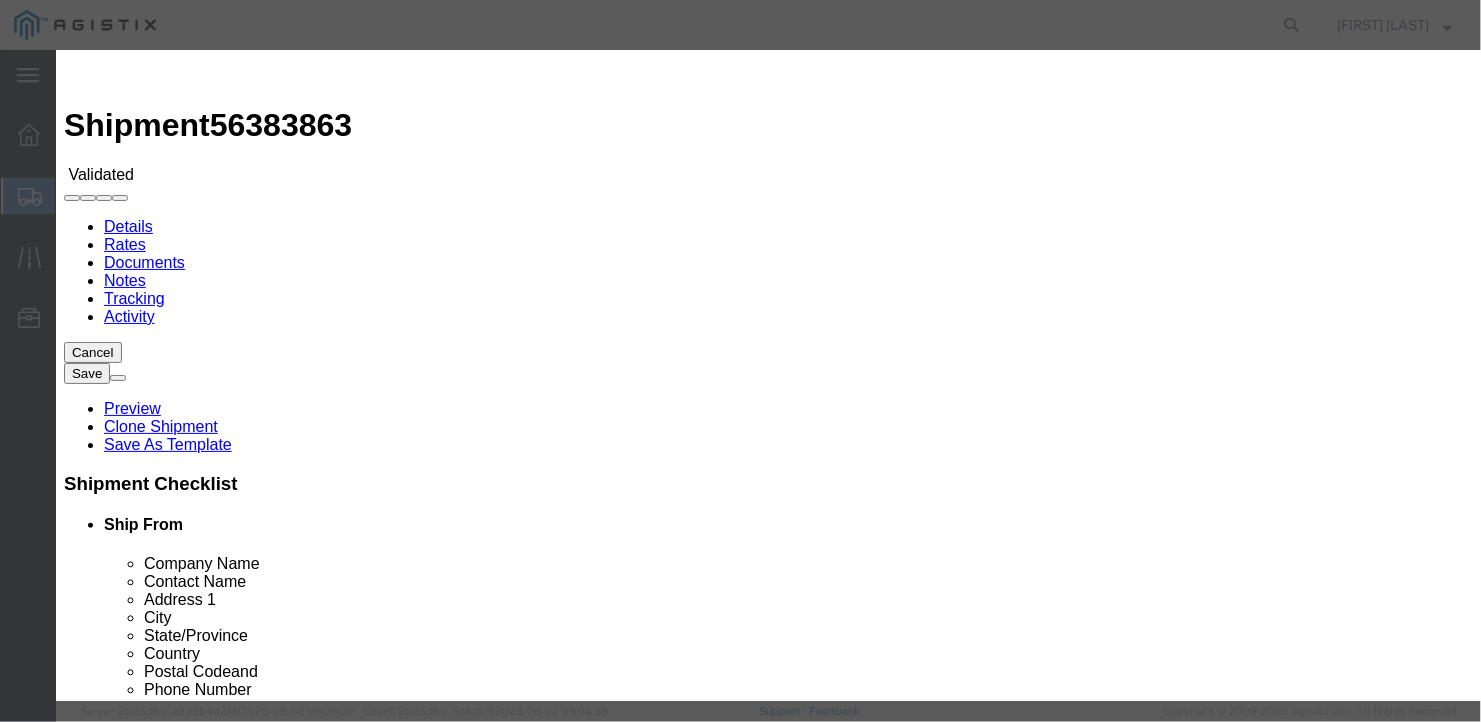 click on "Select LLP" at bounding box center (142, 1291) 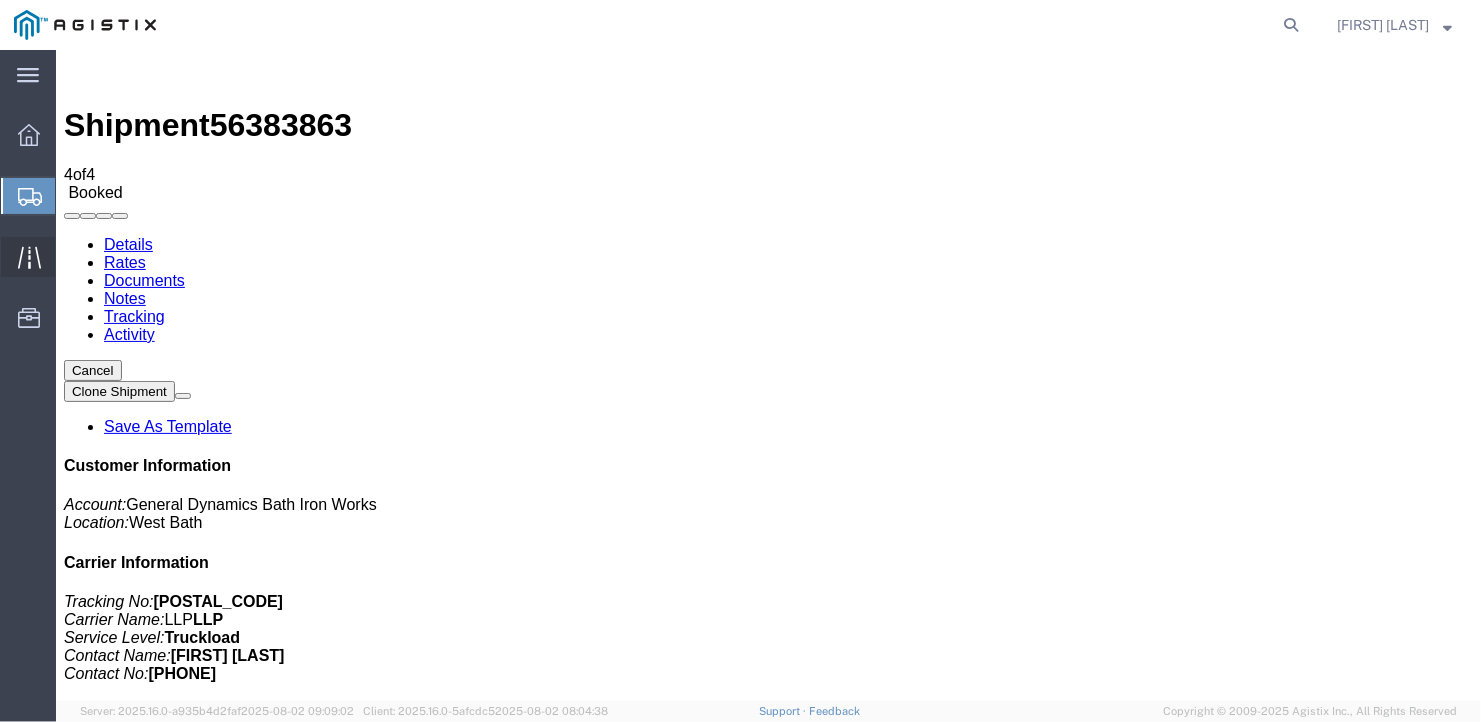 click 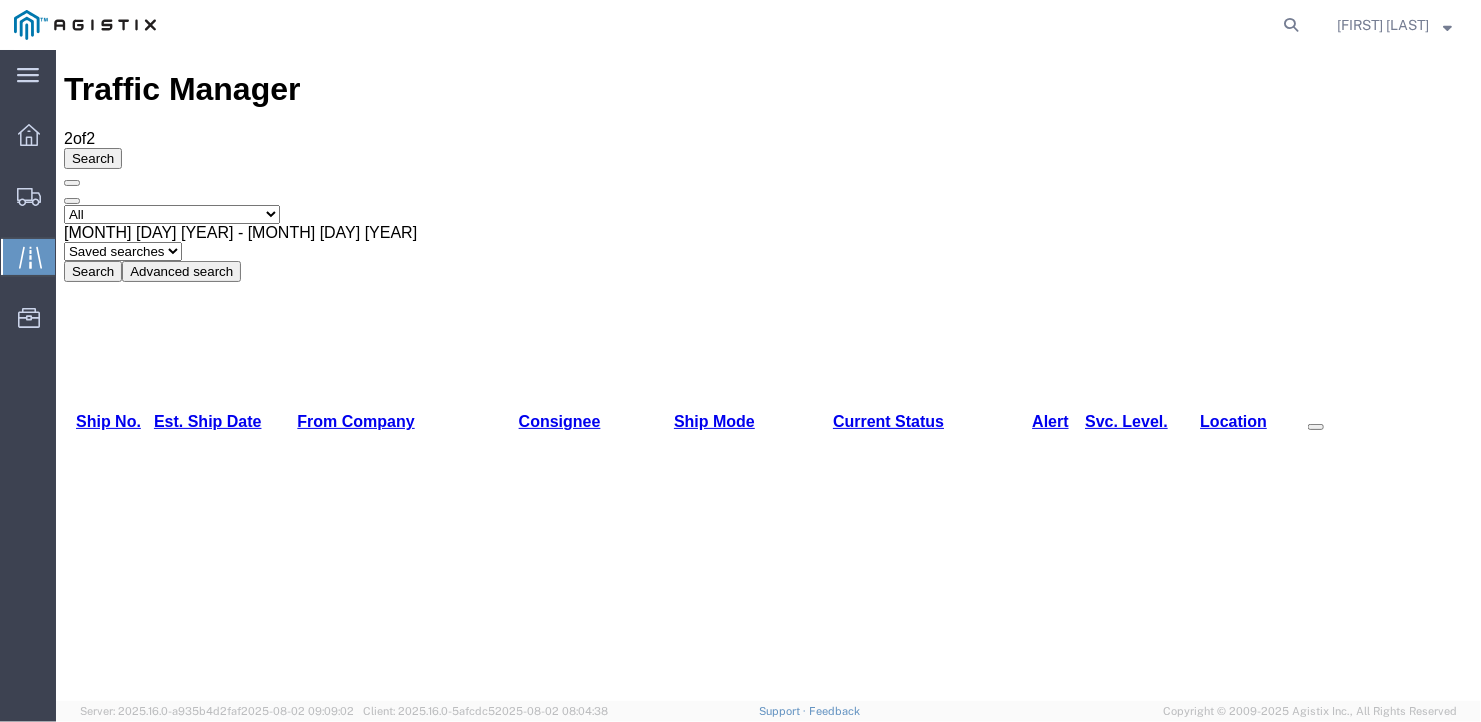 click on "Print Detail" at bounding box center [1424, 934] 